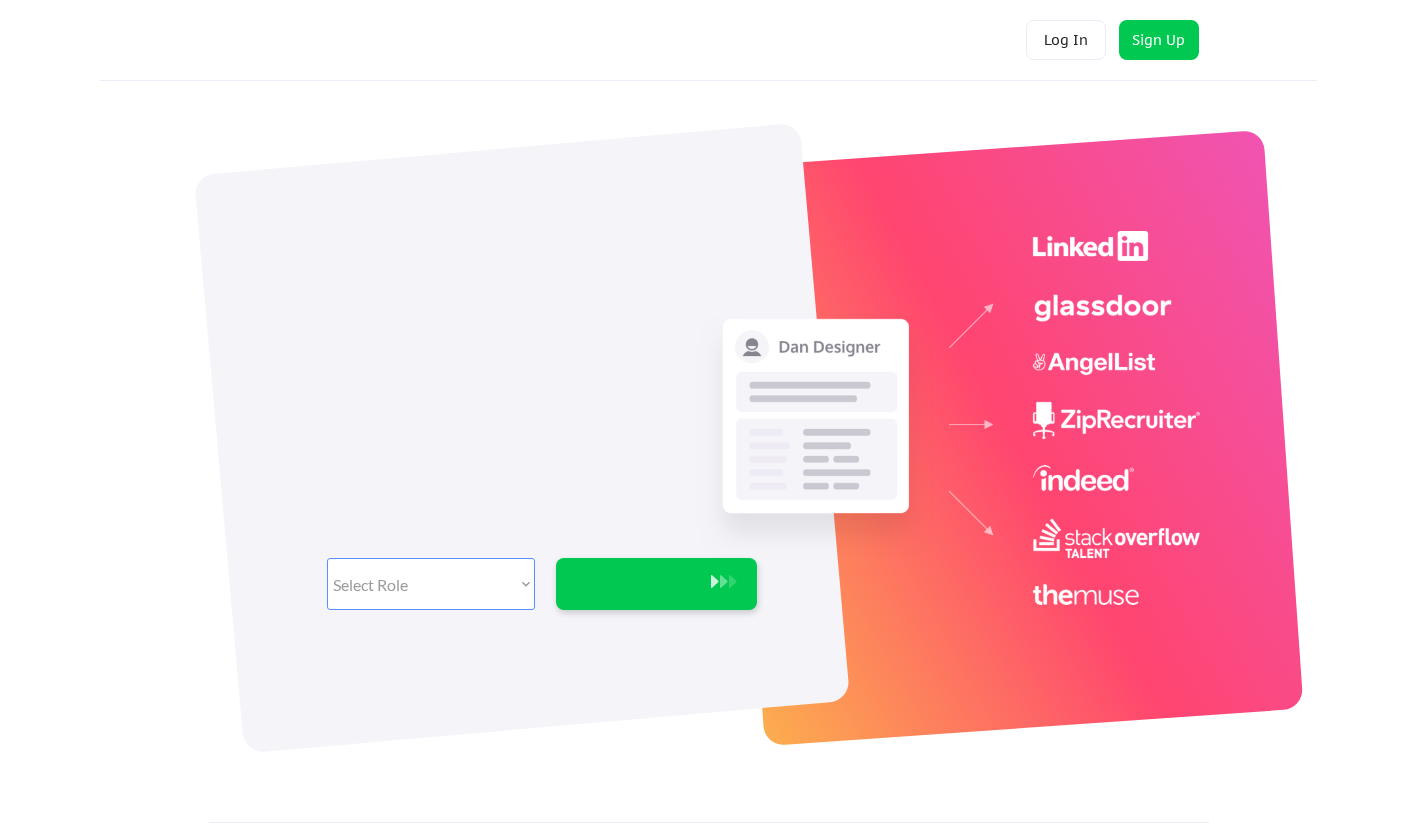 scroll, scrollTop: 0, scrollLeft: 0, axis: both 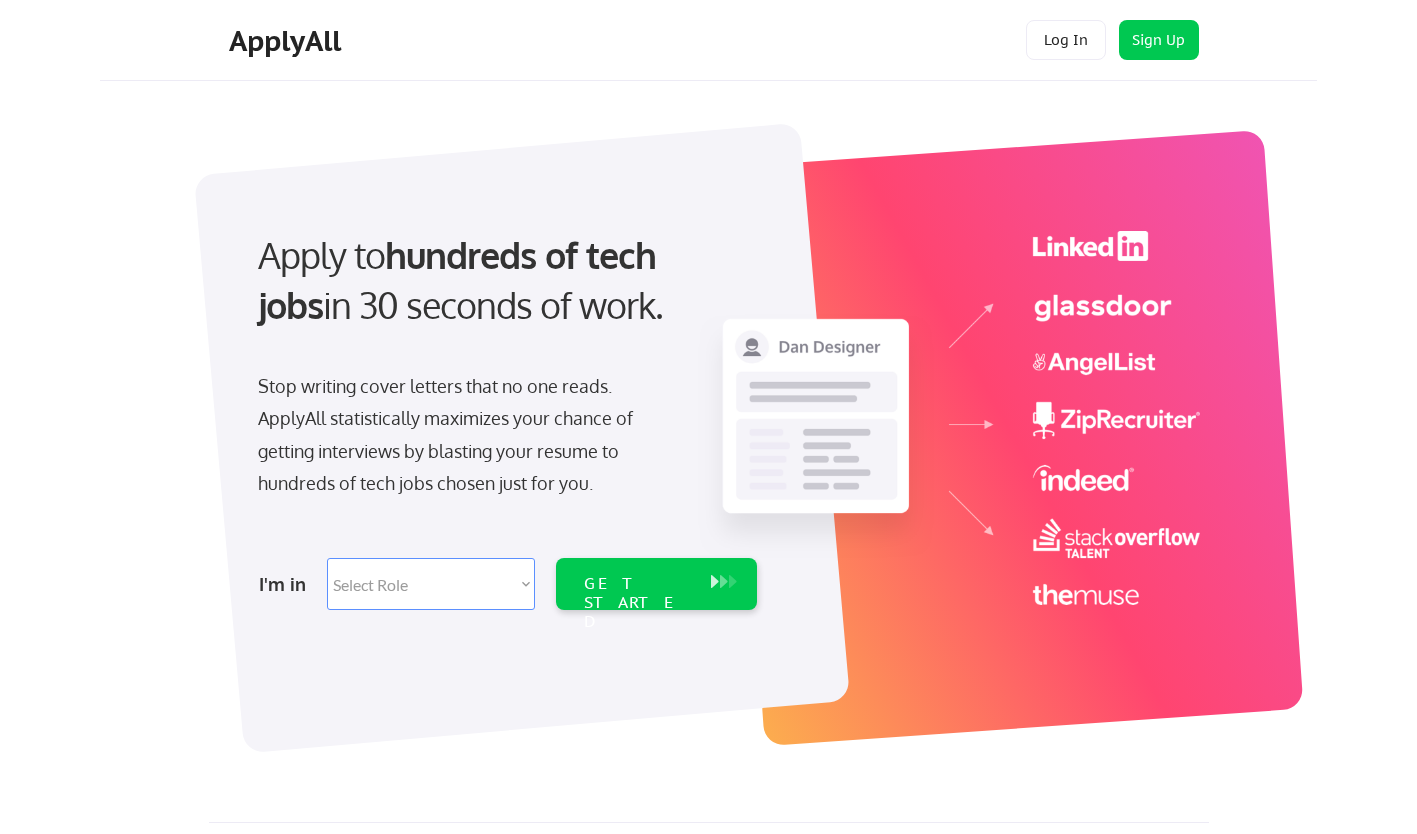 click on "Select Role Software Engineering Product Management Customer Success Sales UI/UX/Product Design Technical Project/Program Mgmt Marketing & Growth Data HR/Recruiting IT/Cybersecurity Tech Finance/Ops/Strategy Customer Support" at bounding box center [431, 584] 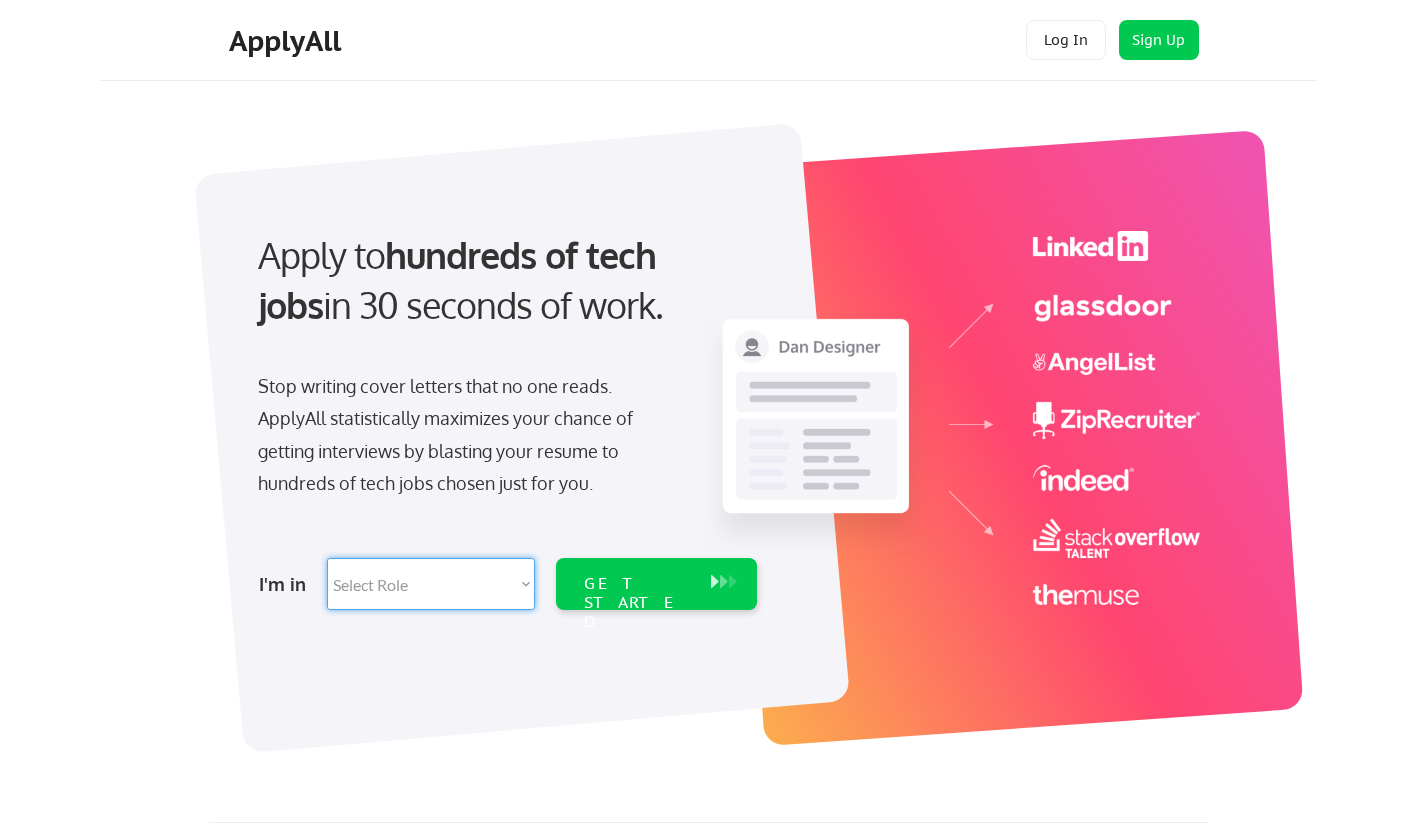 select on ""data_science___analytics"" 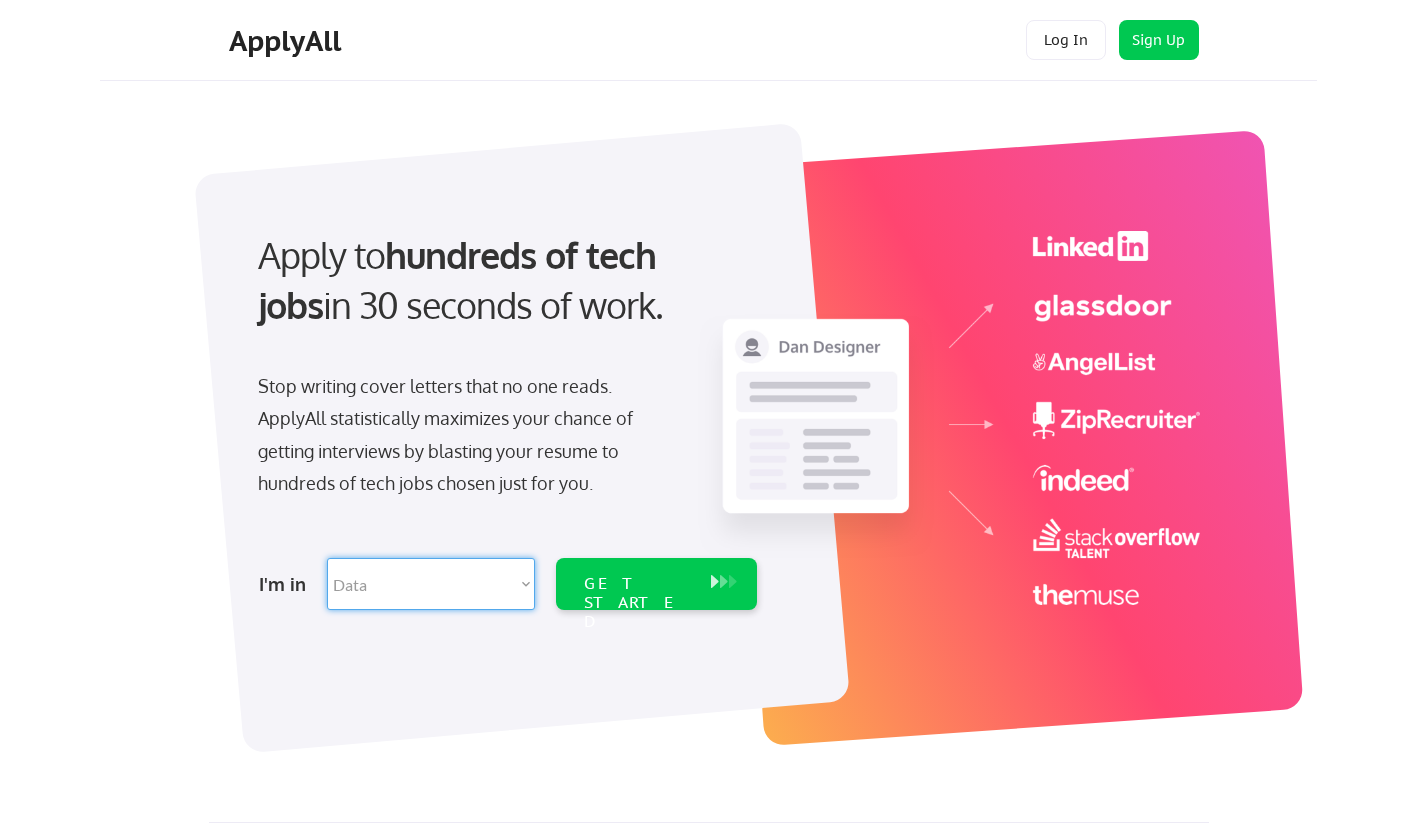 click on "Select Role Software Engineering Product Management Customer Success Sales UI/UX/Product Design Technical Project/Program Mgmt Marketing & Growth Data HR/Recruiting IT/Cybersecurity Tech Finance/Ops/Strategy Customer Support" at bounding box center [431, 584] 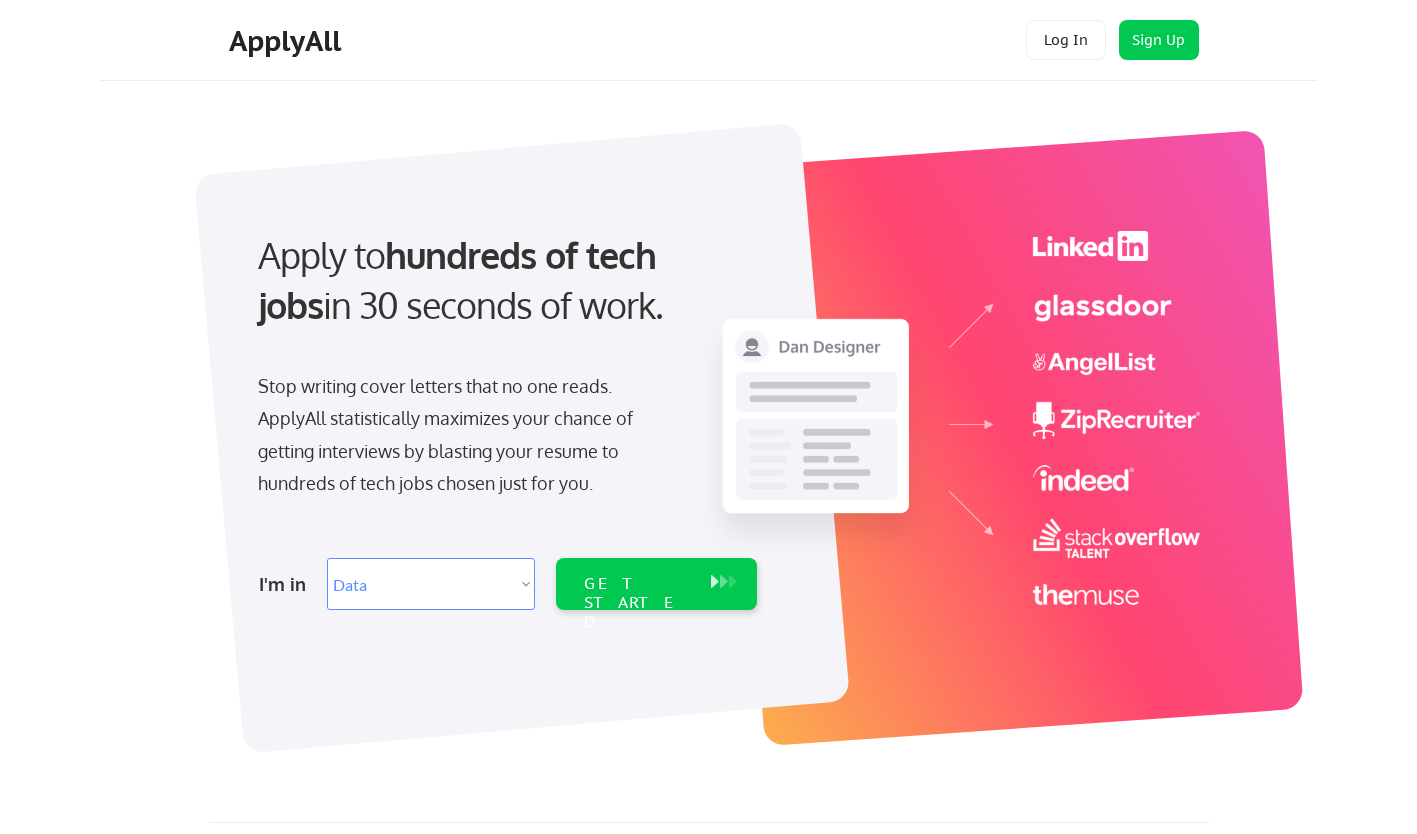 select on ""data_science___analytics"" 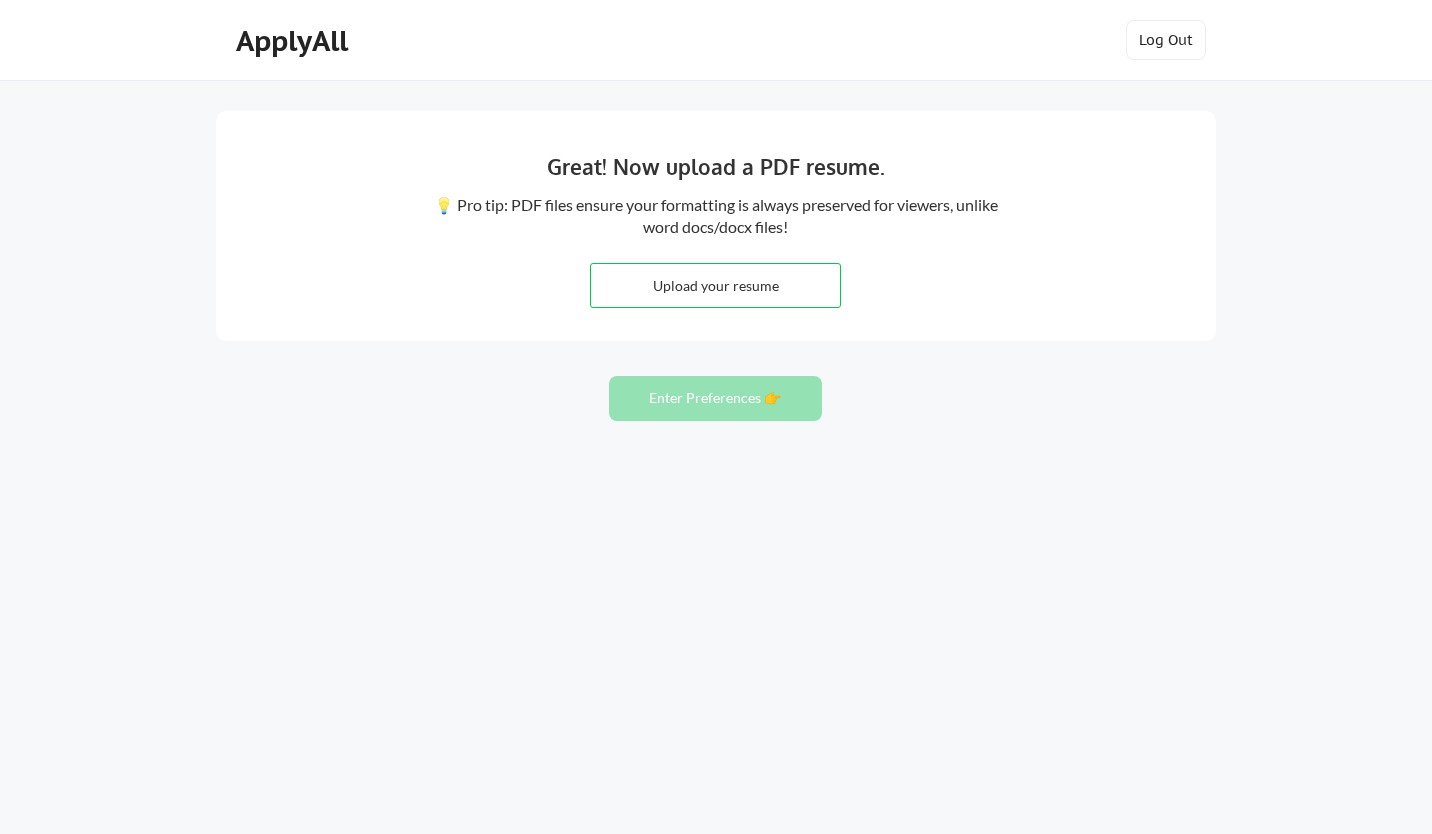 scroll, scrollTop: 0, scrollLeft: 0, axis: both 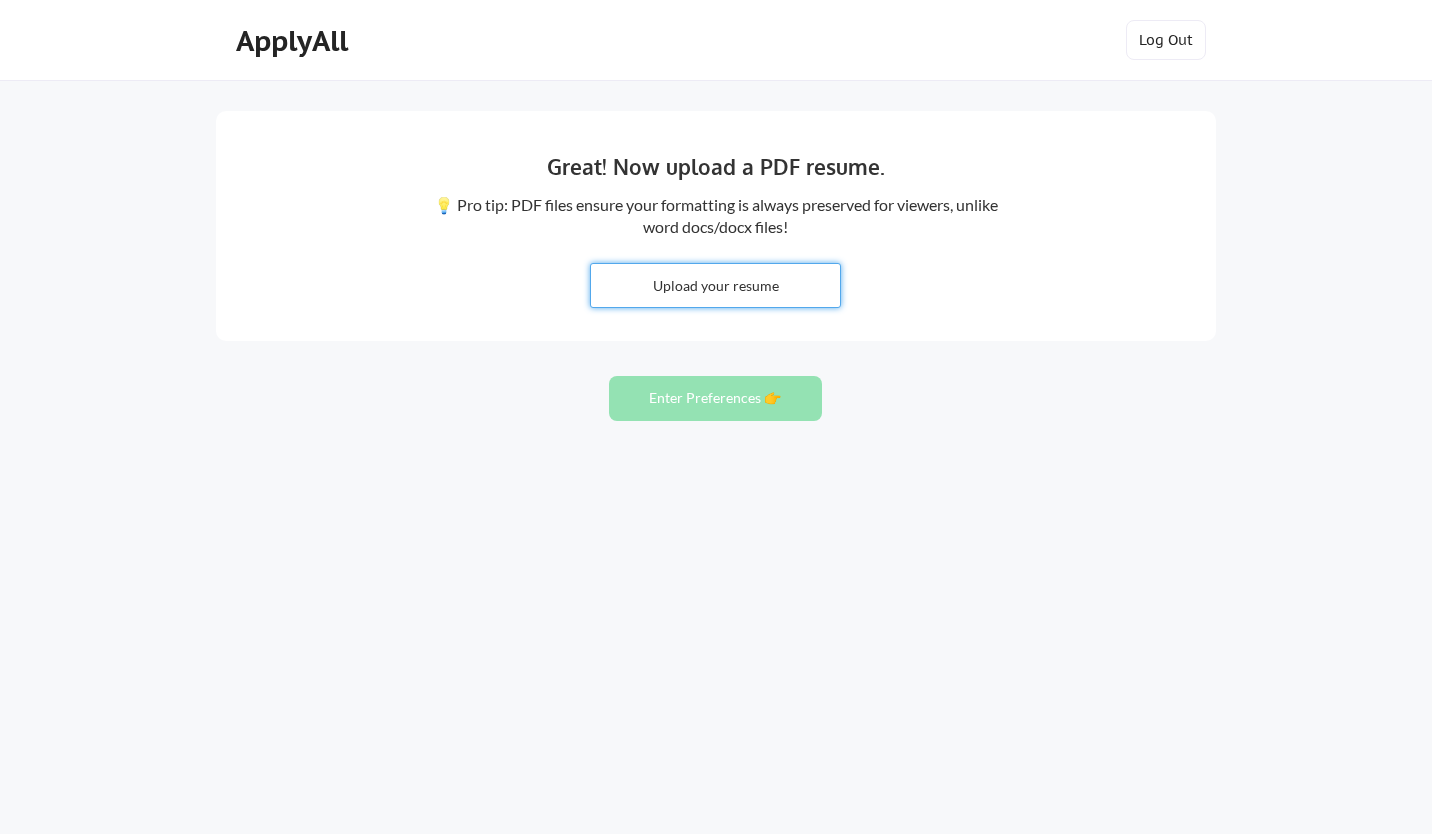 type on "C:\fakepath\[PERSON_NAME] 2025.docx" 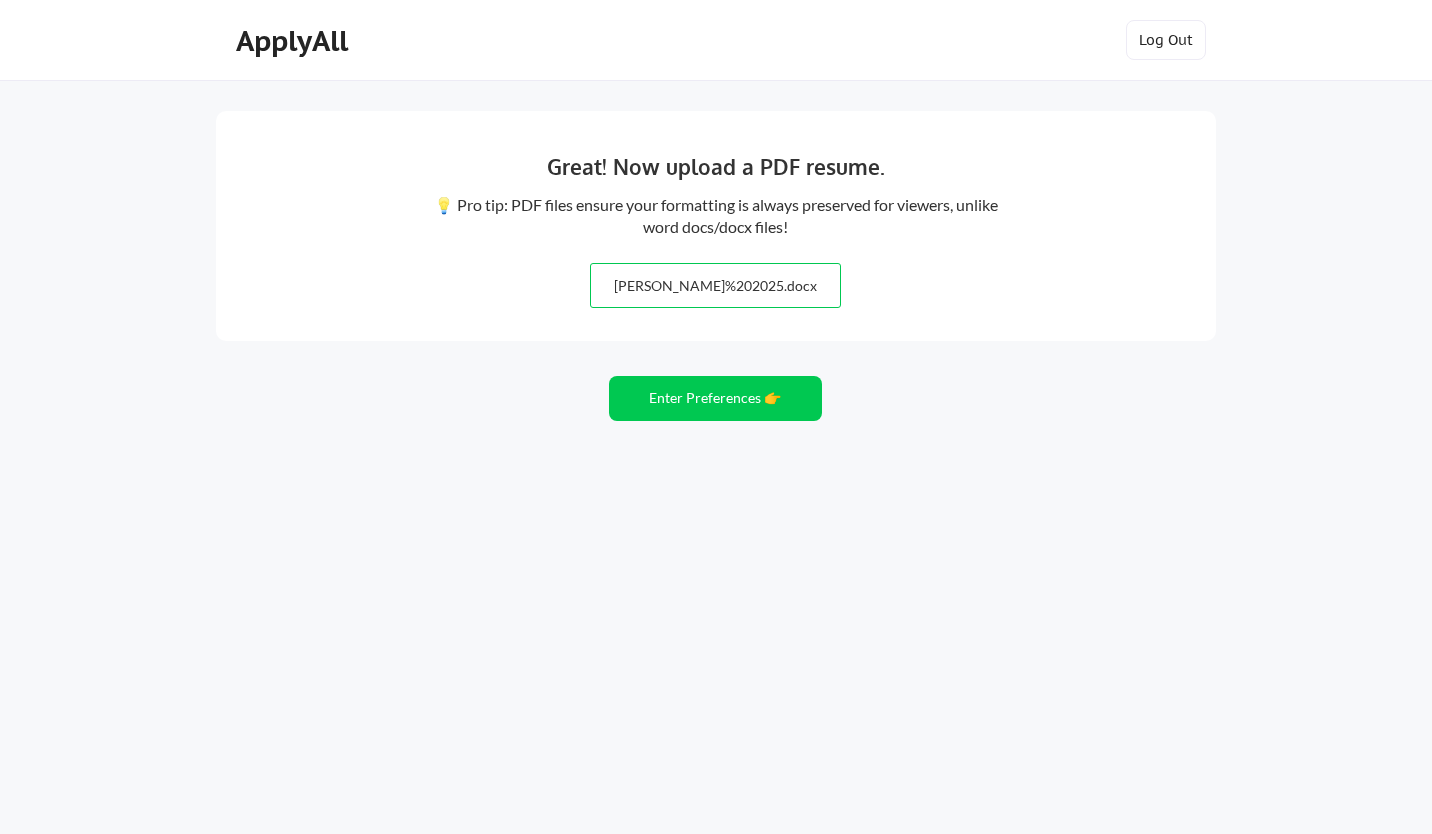 click at bounding box center (715, 285) 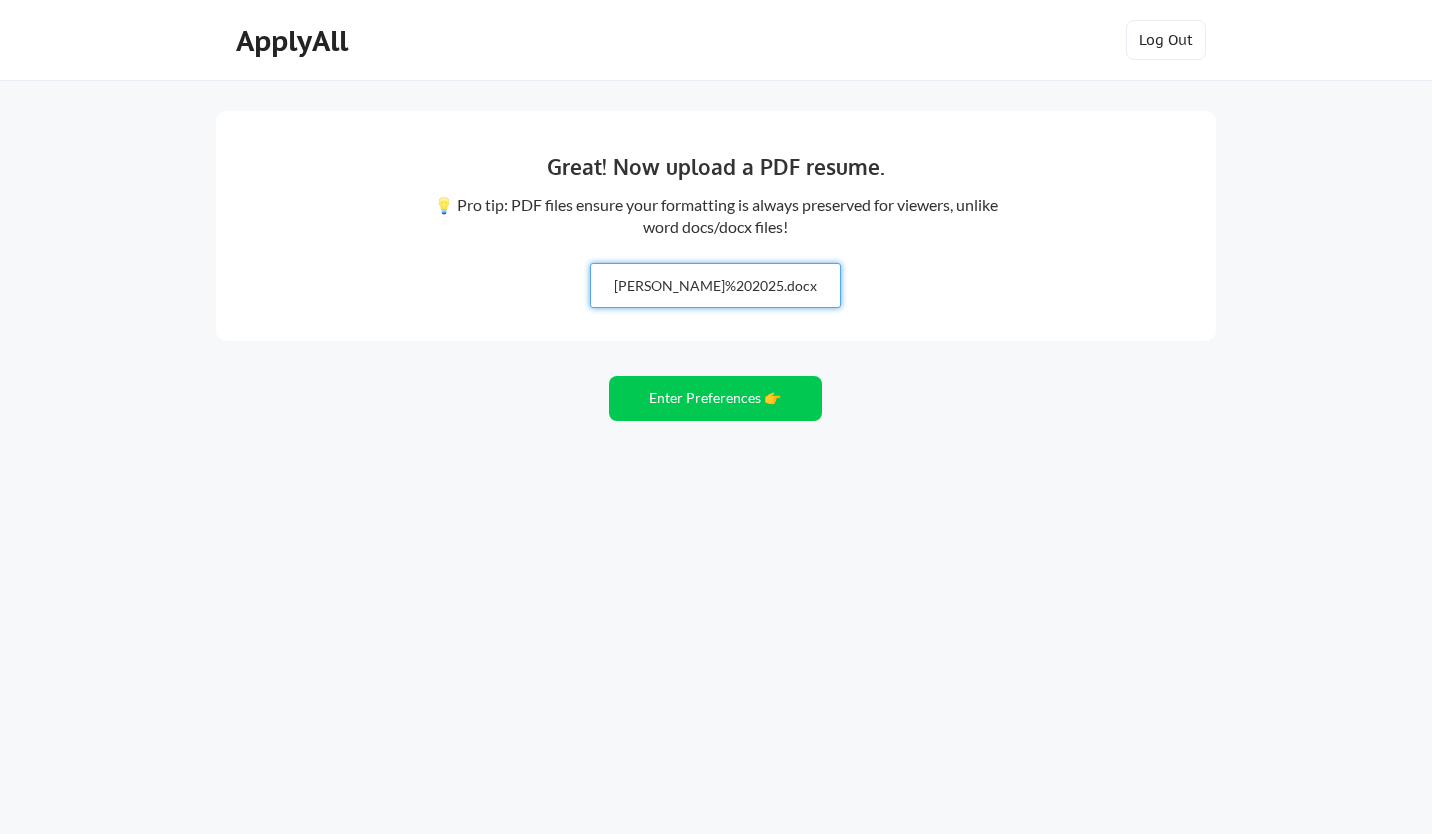 click at bounding box center (715, 285) 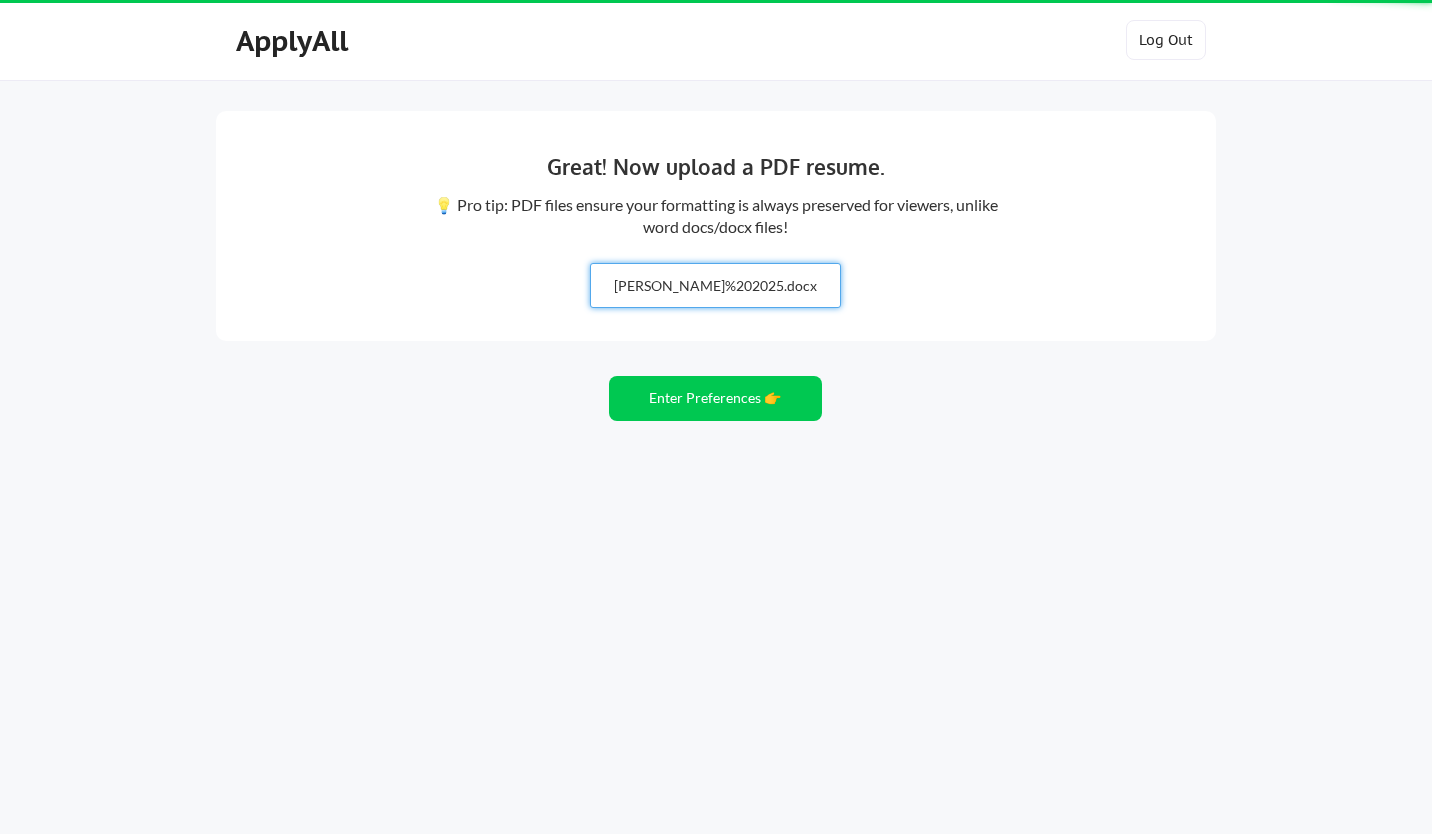 type 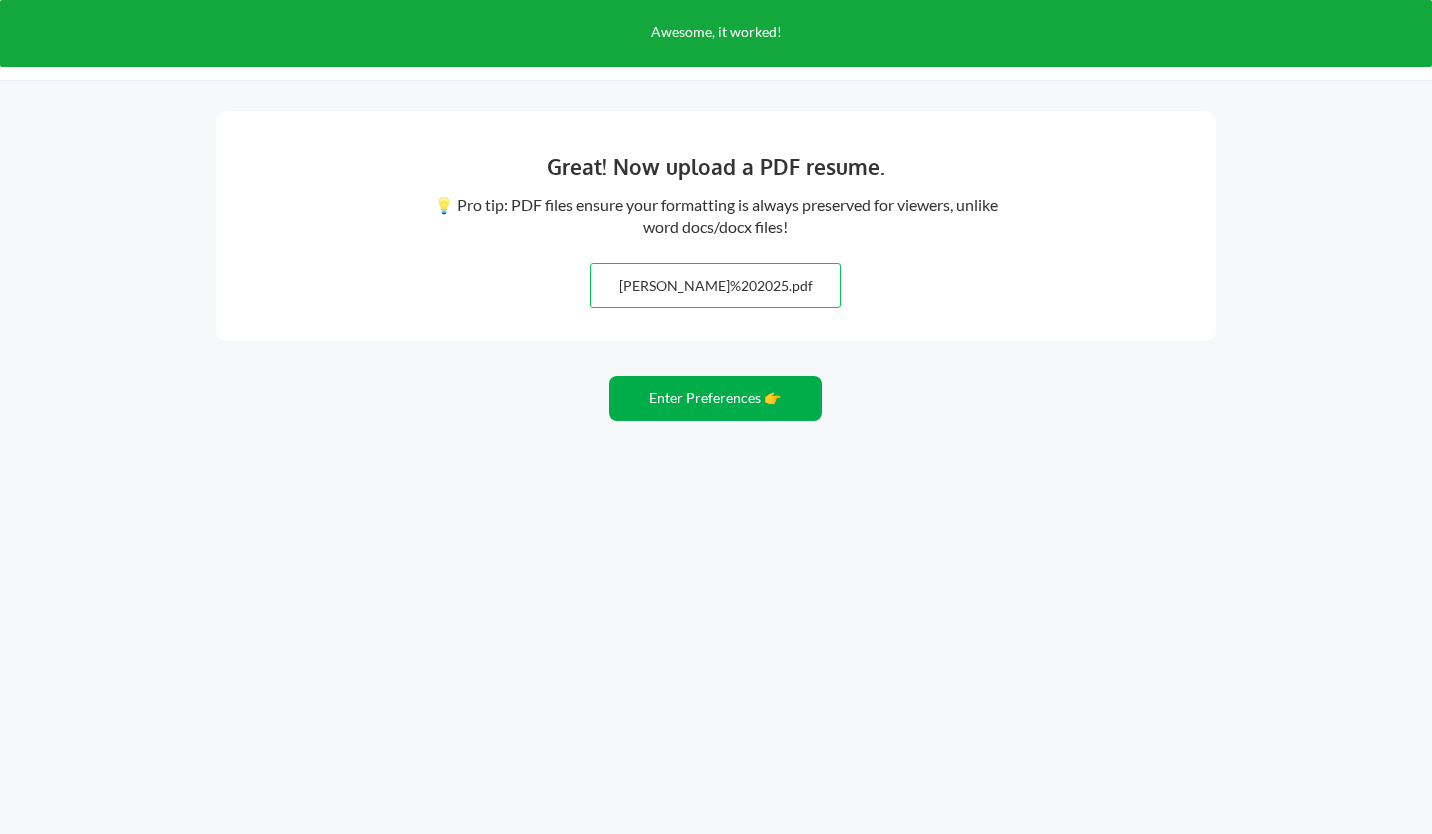 click on "Enter Preferences  👉" at bounding box center [715, 398] 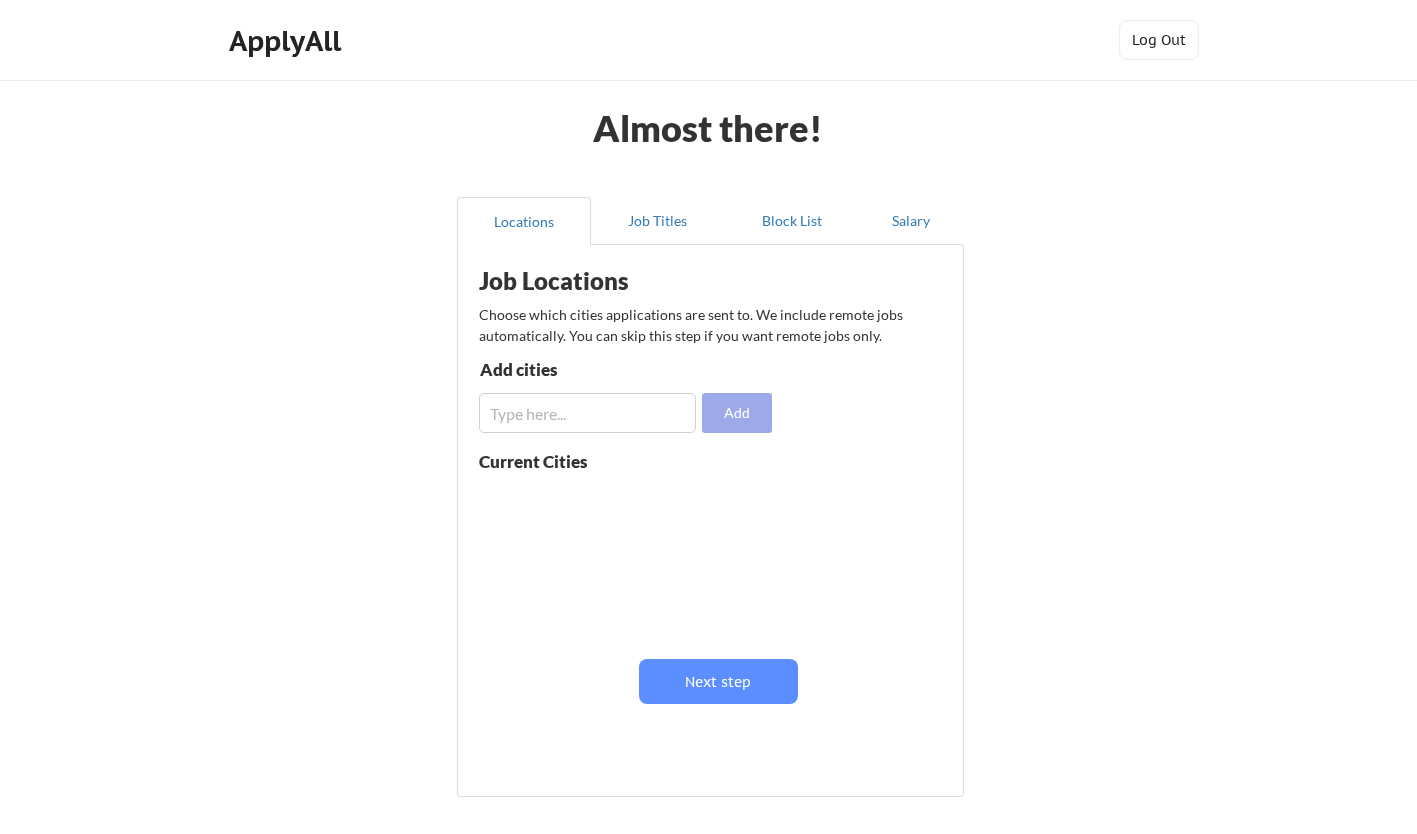 scroll, scrollTop: 0, scrollLeft: 0, axis: both 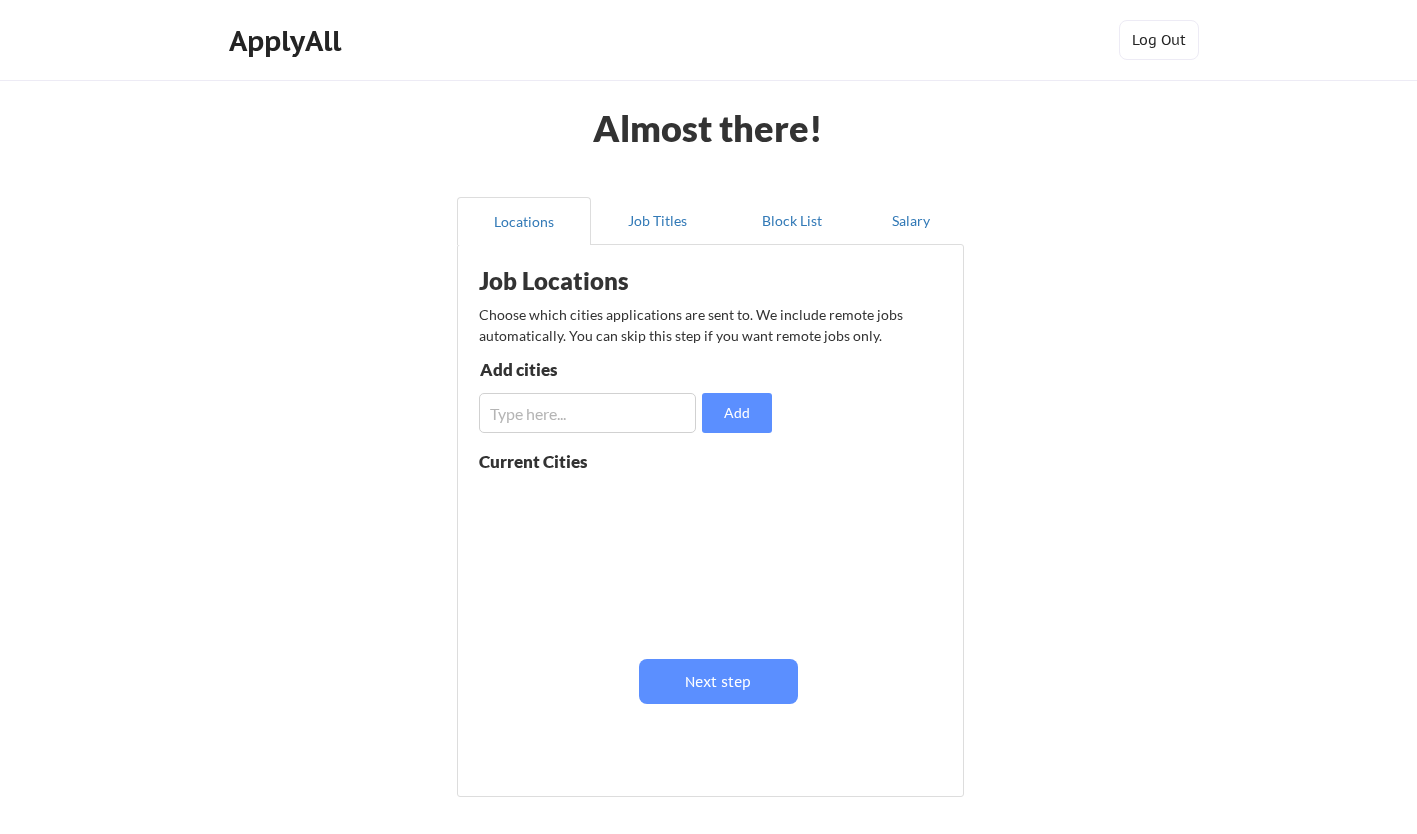 click at bounding box center (587, 413) 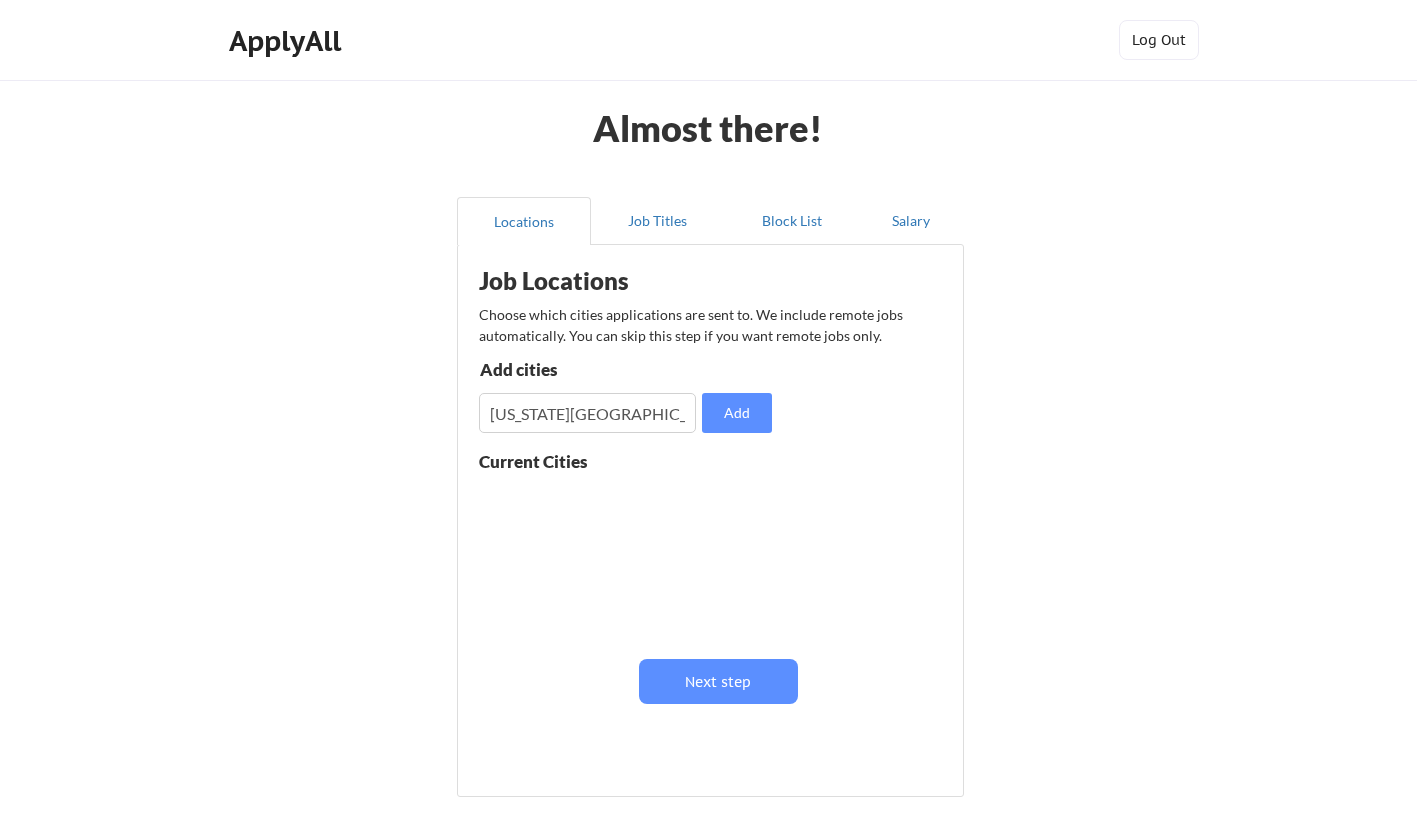 type on "Washington dc" 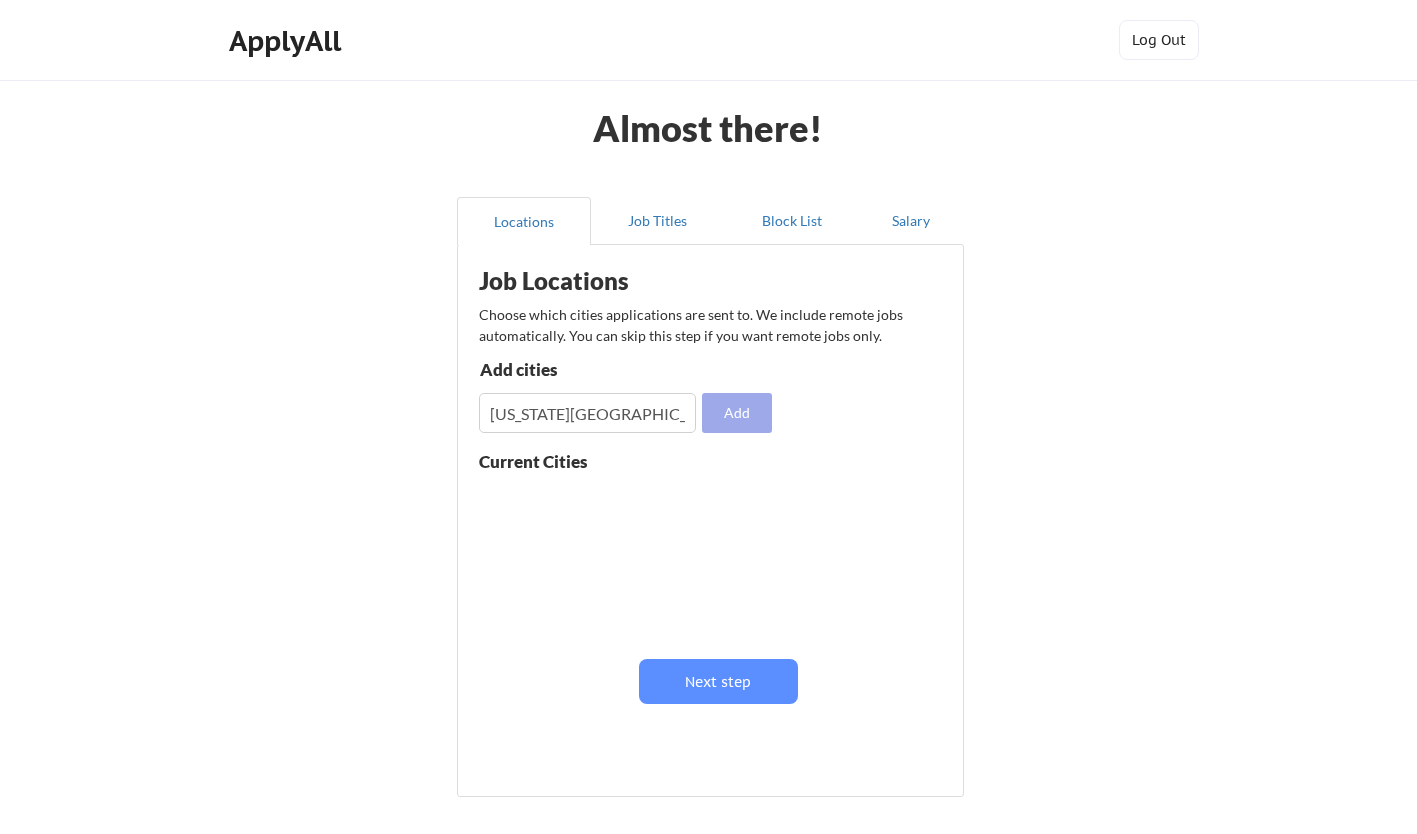 click on "Add" at bounding box center [737, 413] 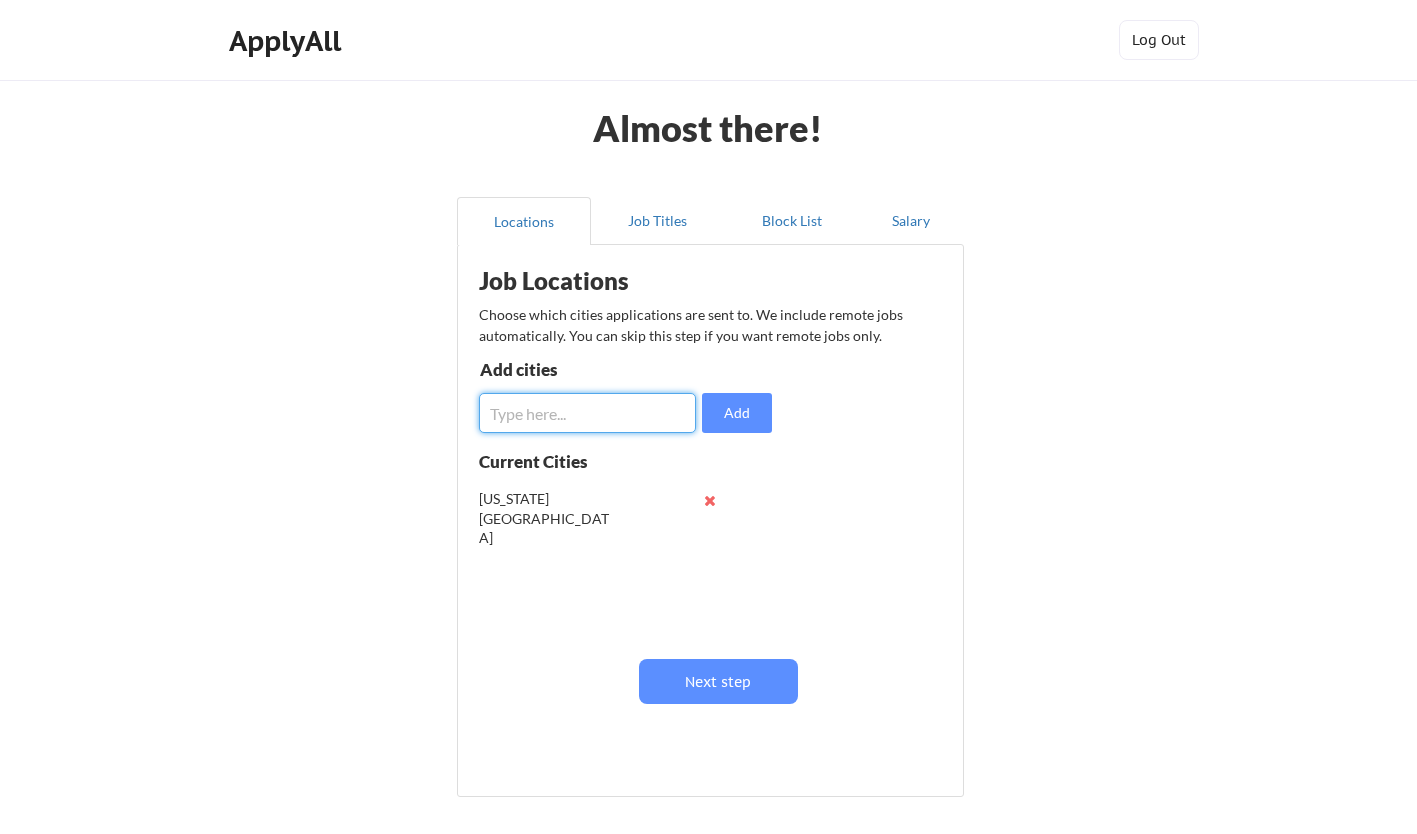 click at bounding box center [587, 413] 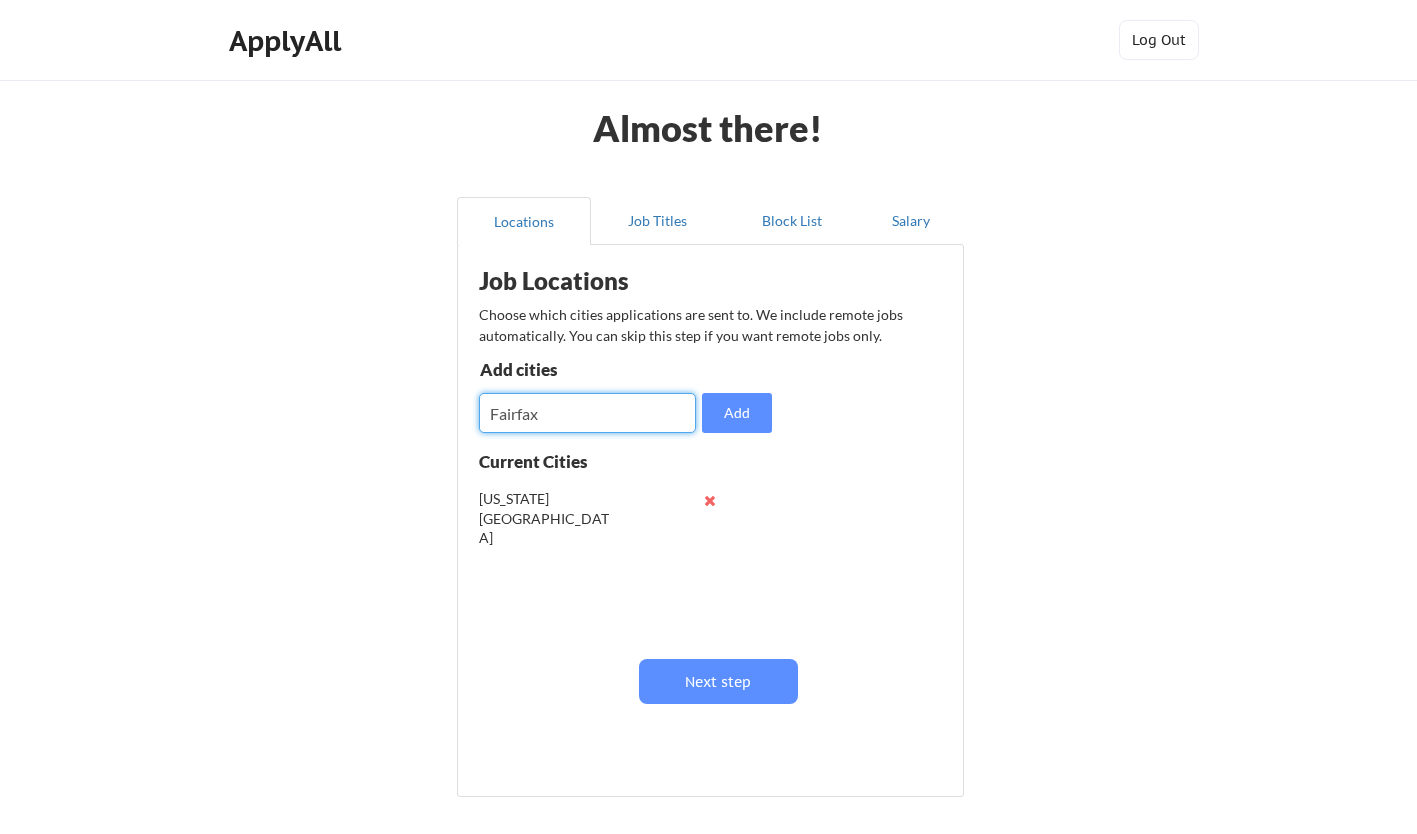 type on "Fairfax" 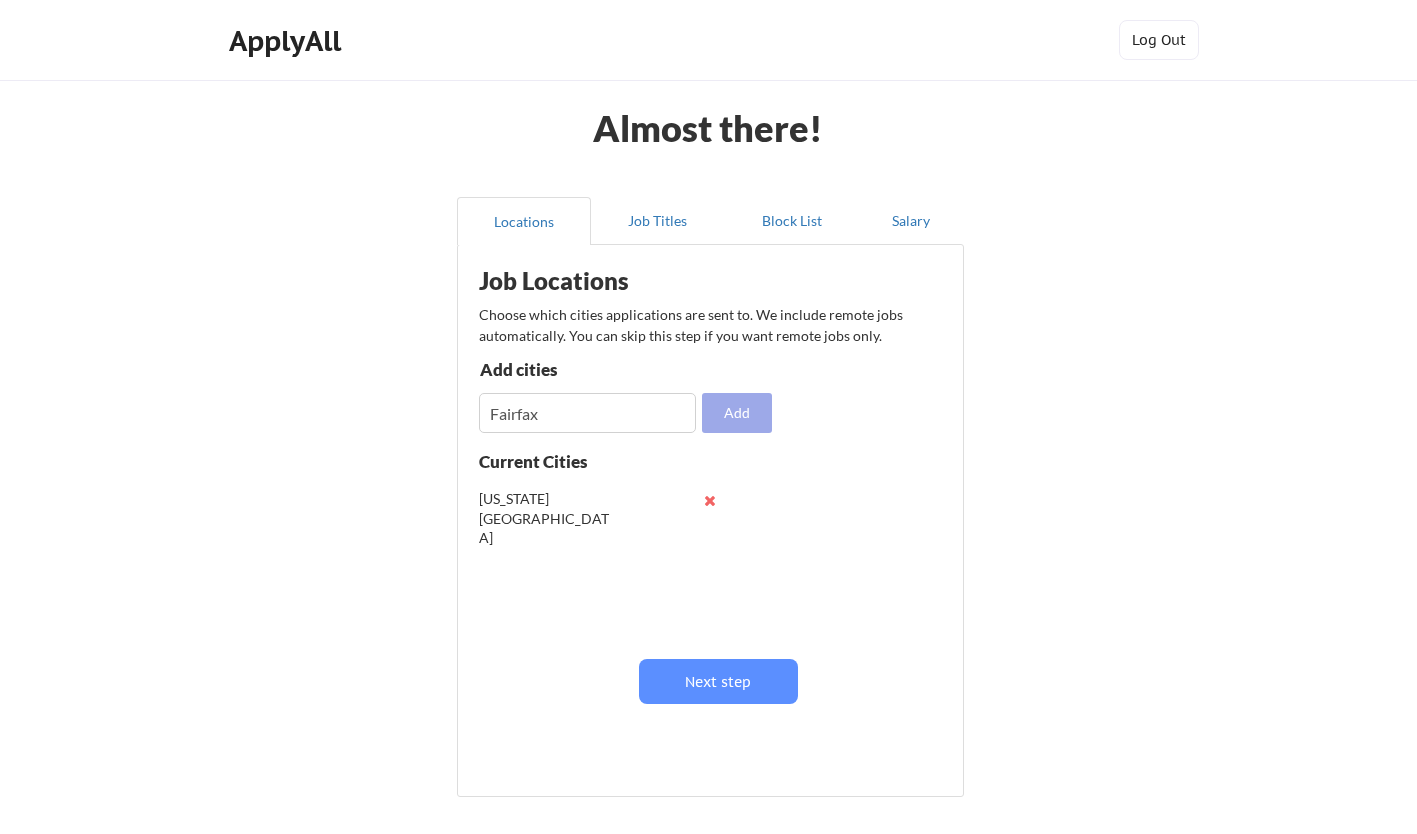 type 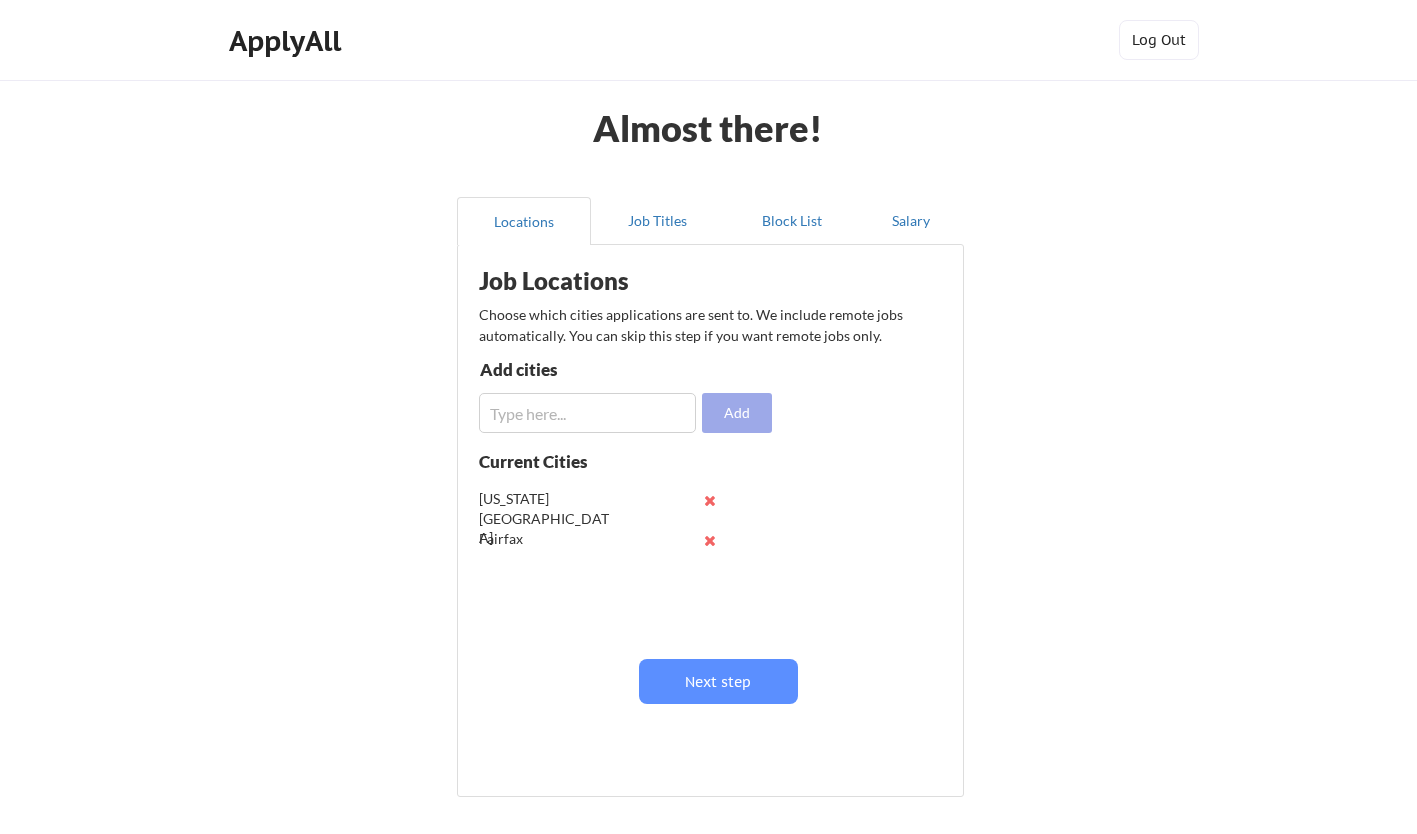 type 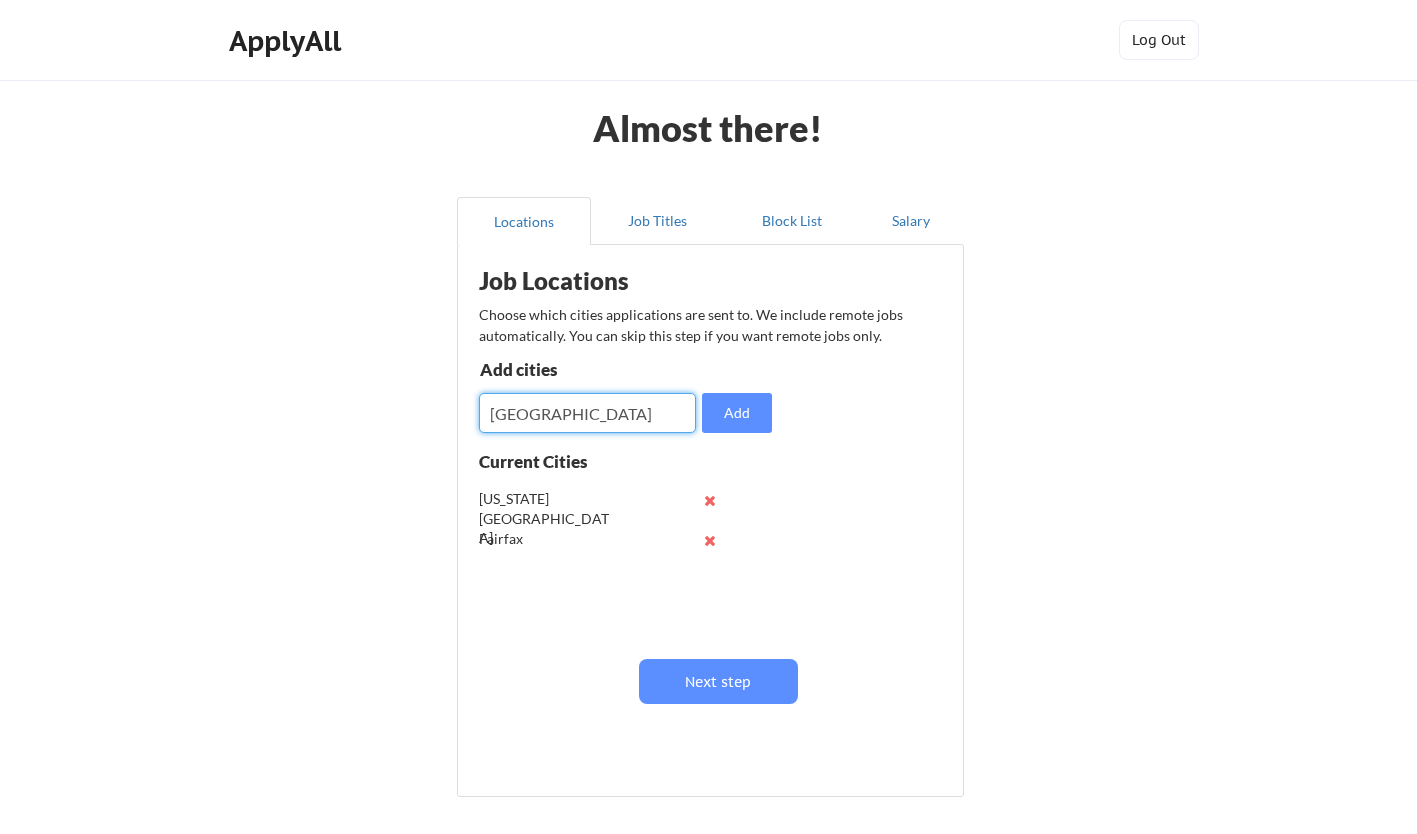 type on "Chicago" 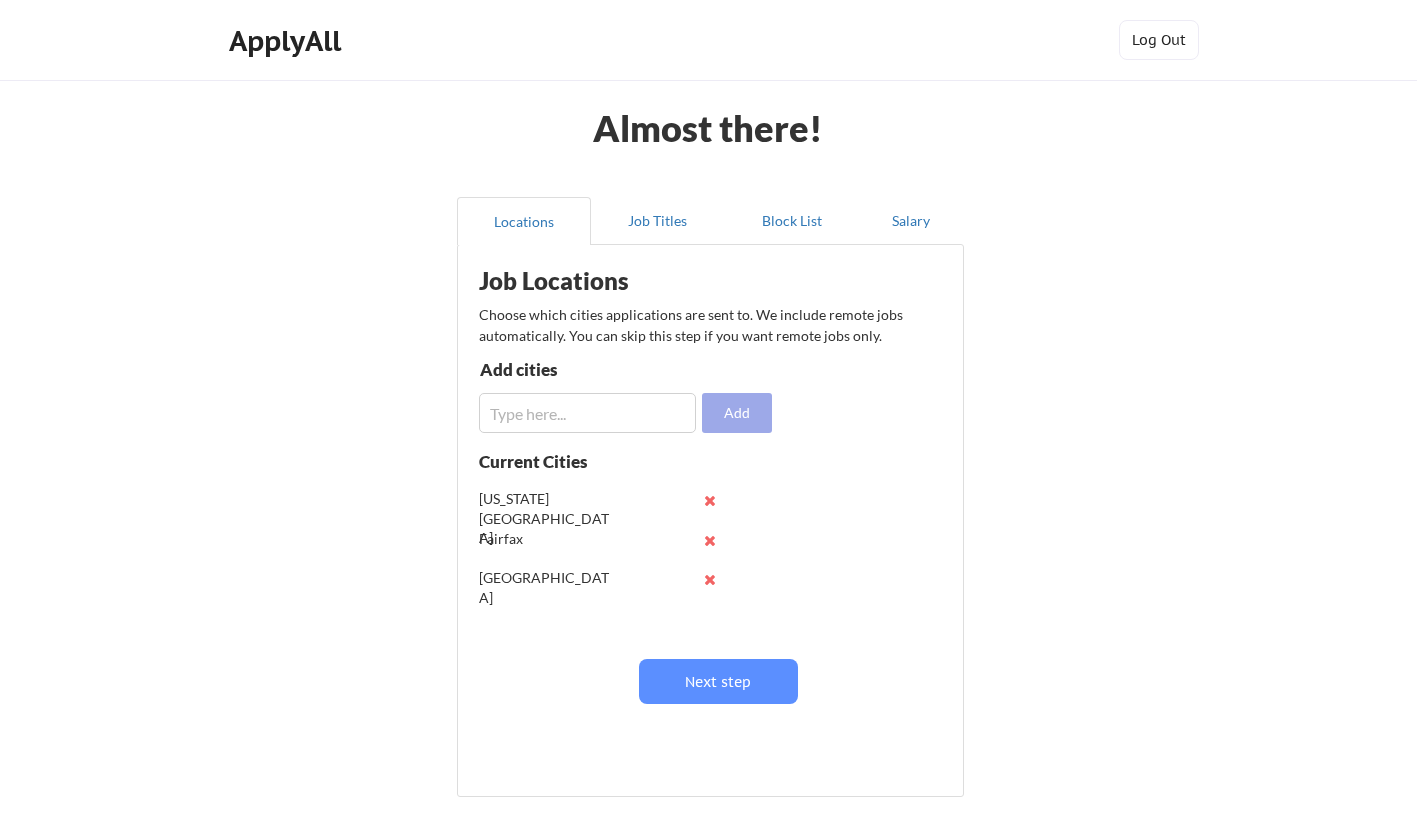 click at bounding box center (587, 413) 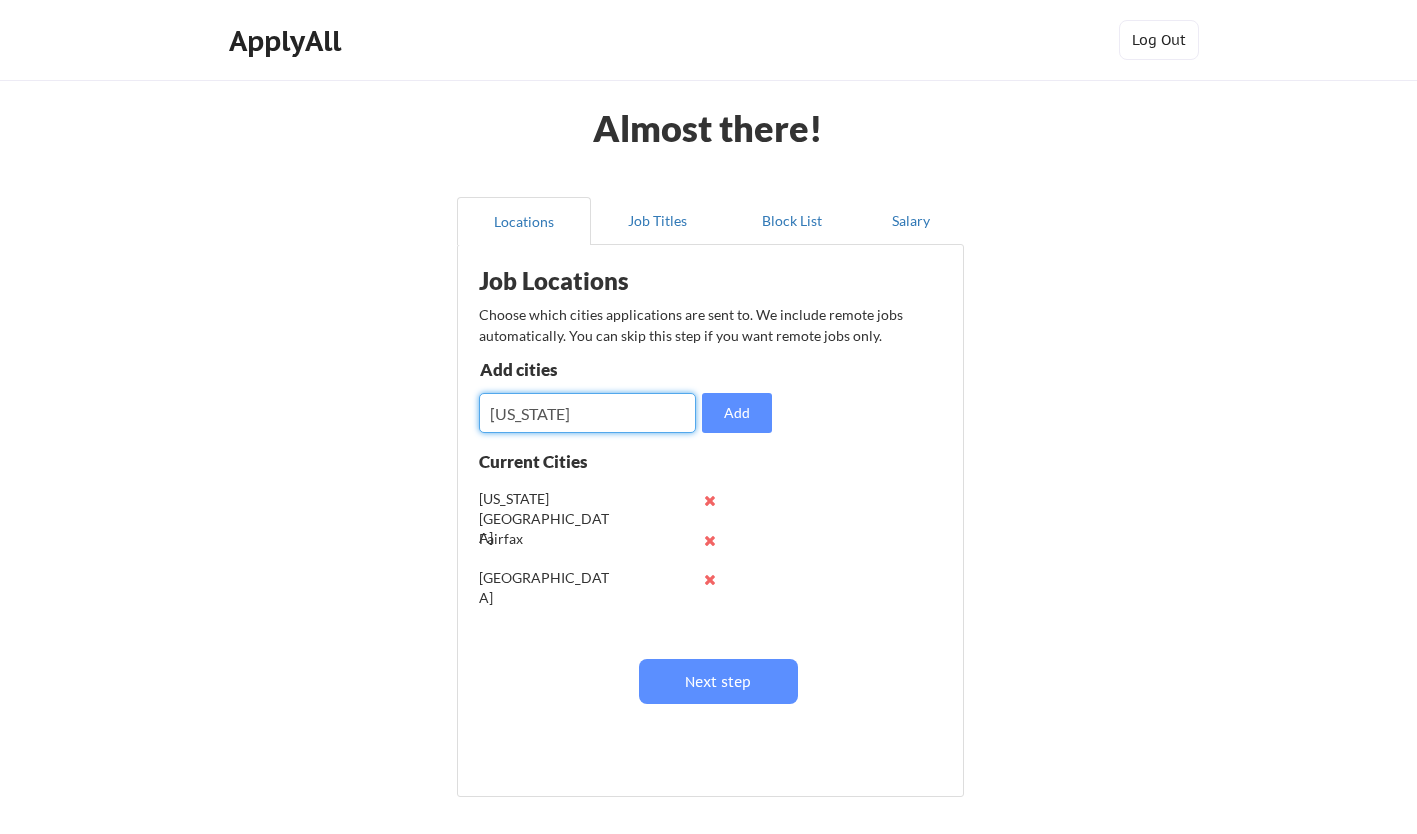type on "New York" 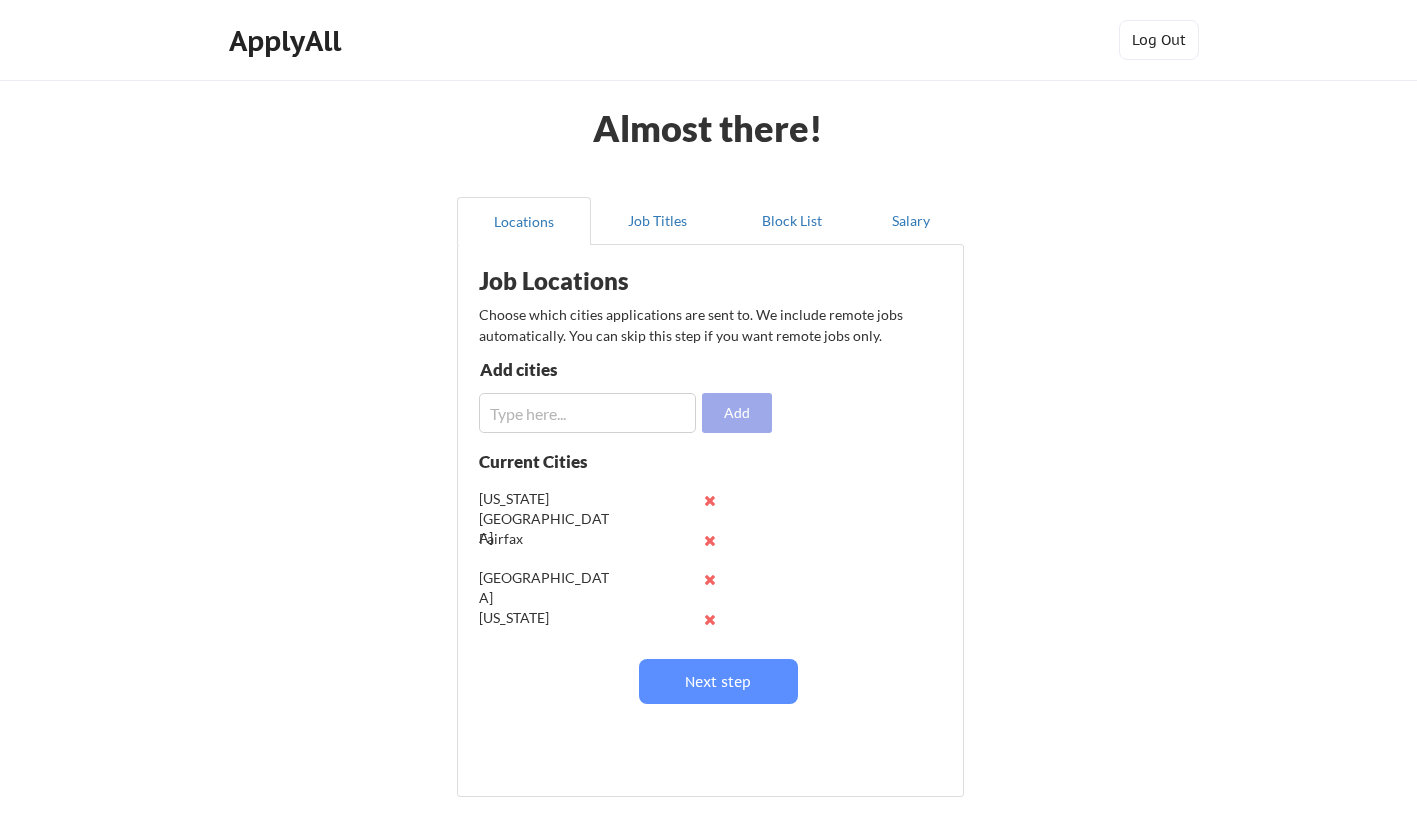 click at bounding box center [587, 413] 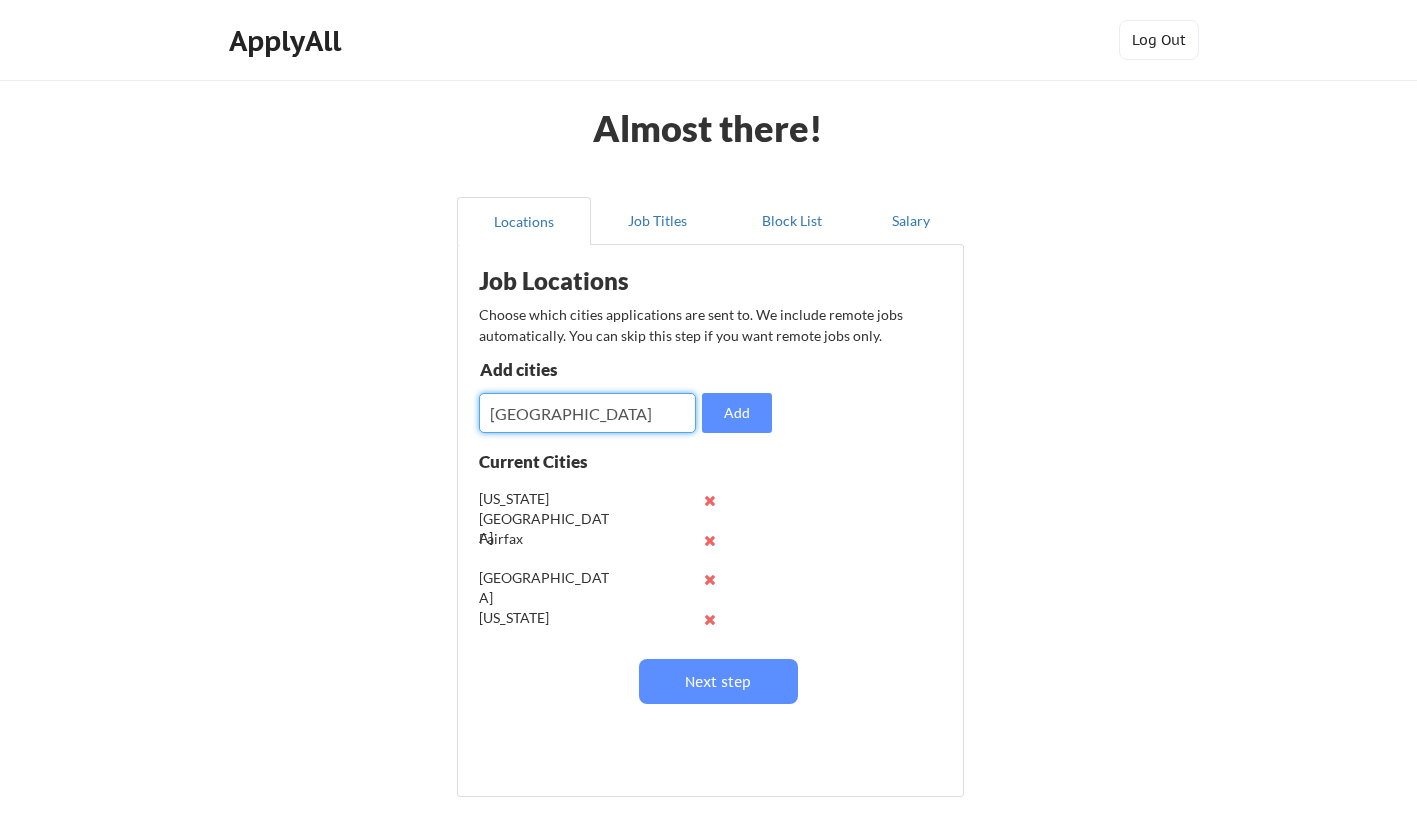 type on "Baltimore" 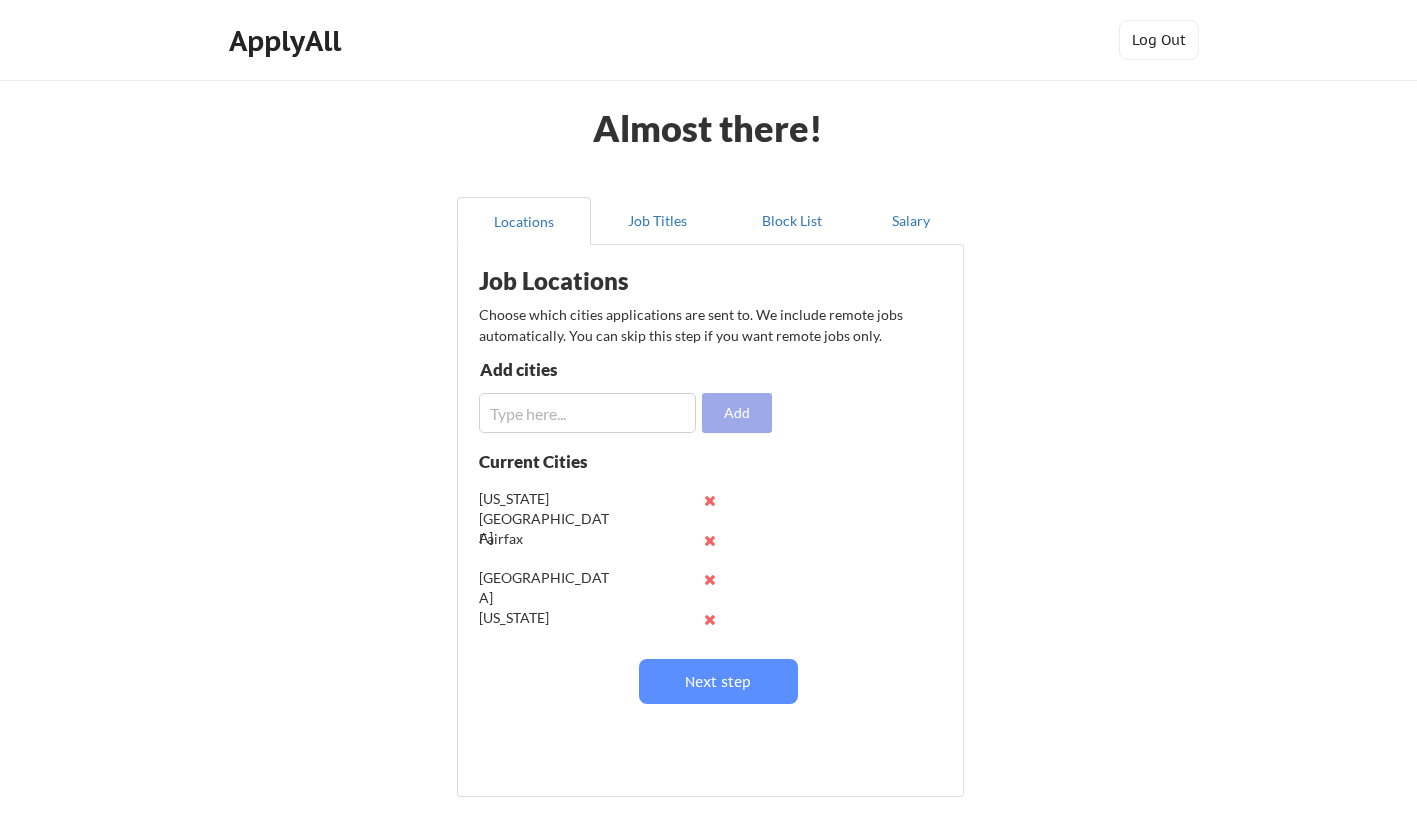 click on "Next step" at bounding box center [718, 681] 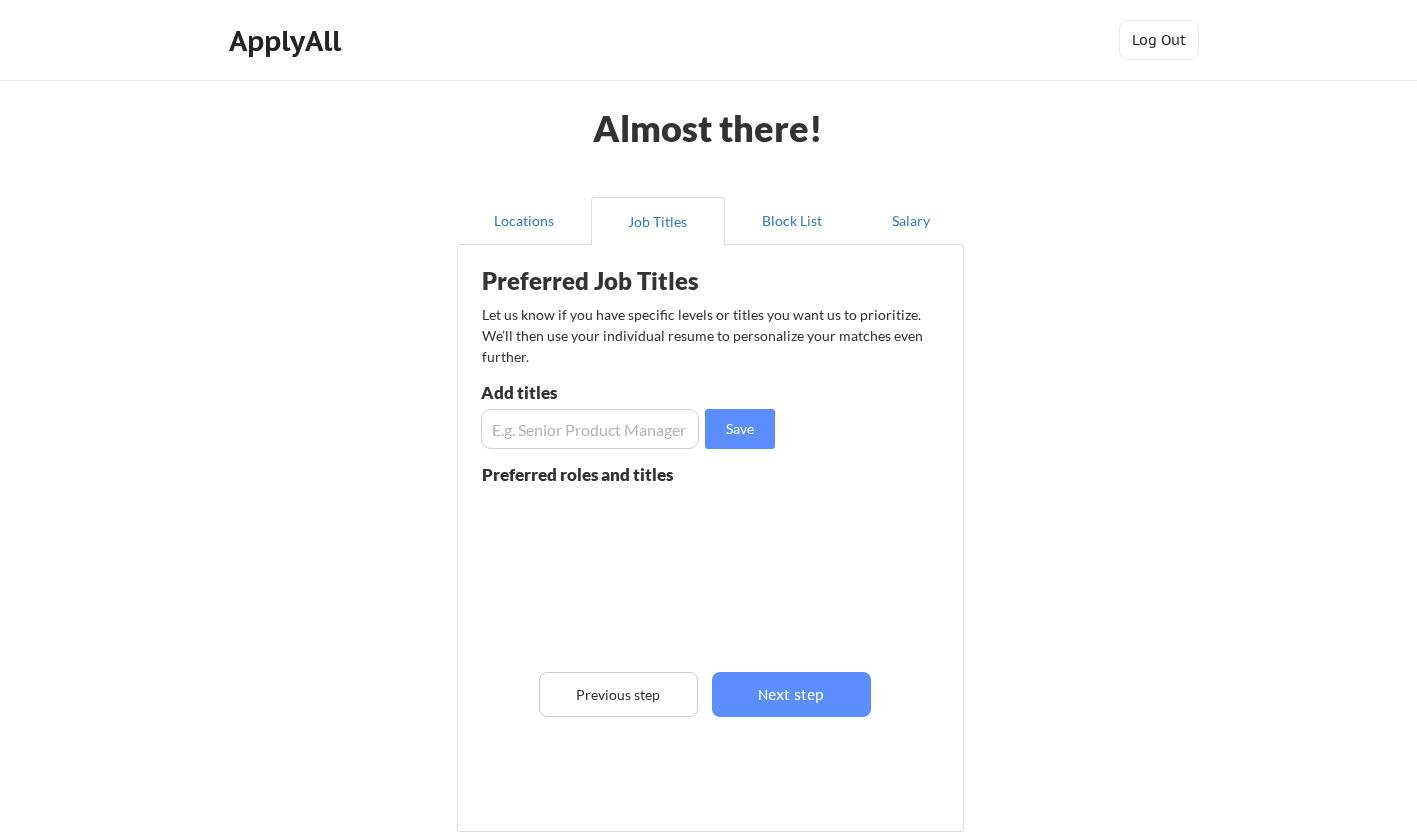 click at bounding box center (590, 429) 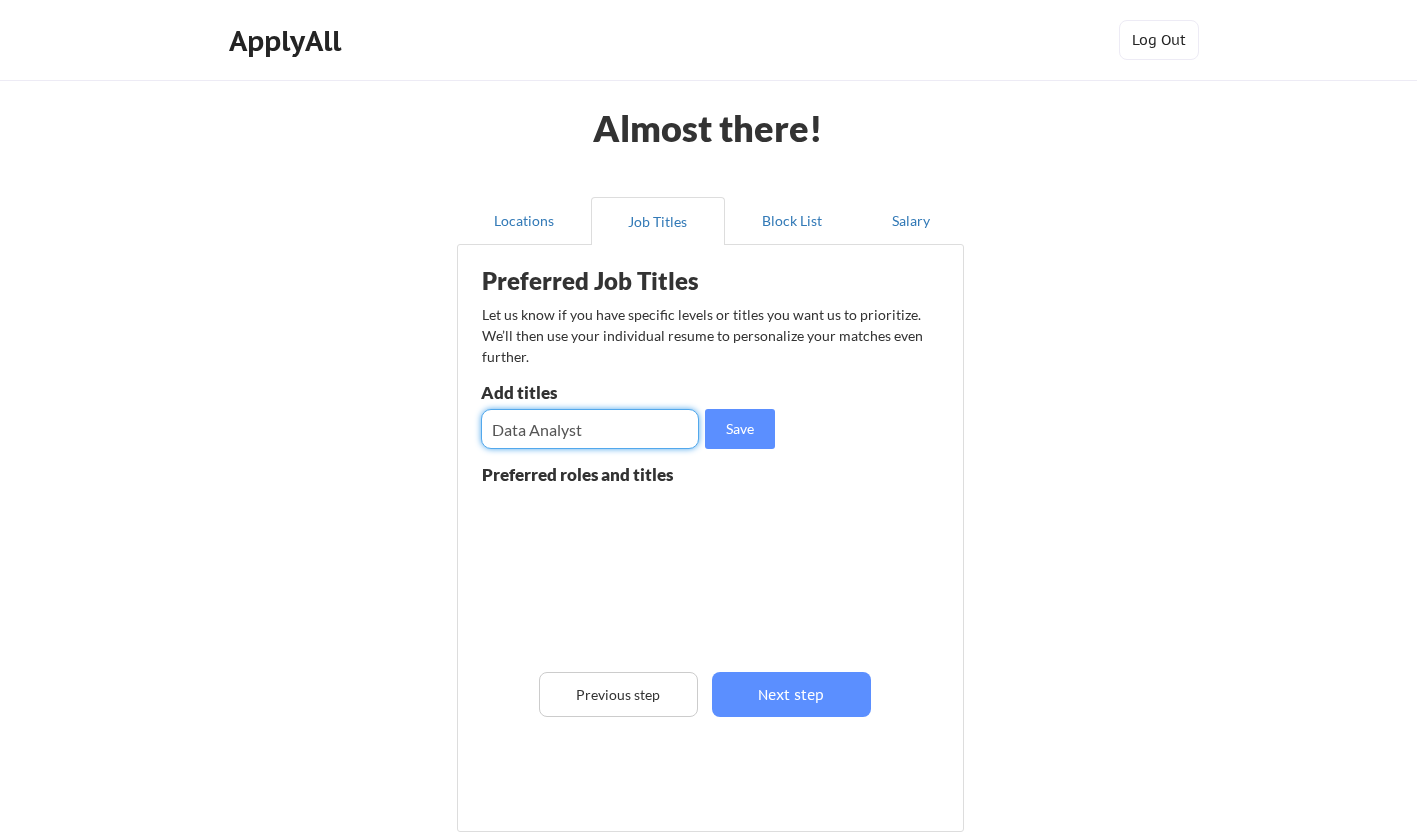 type on "Data Analyst" 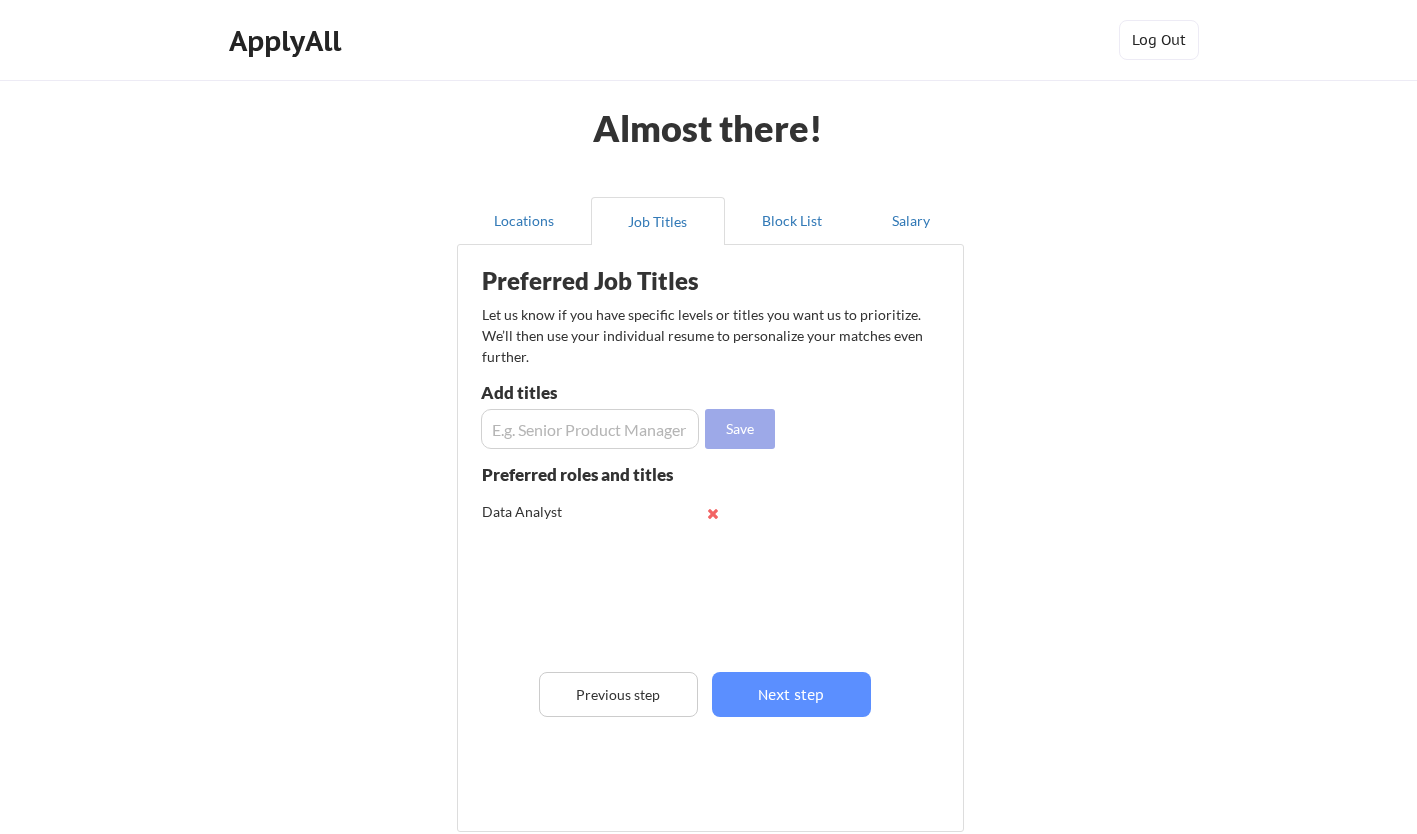 click at bounding box center (590, 429) 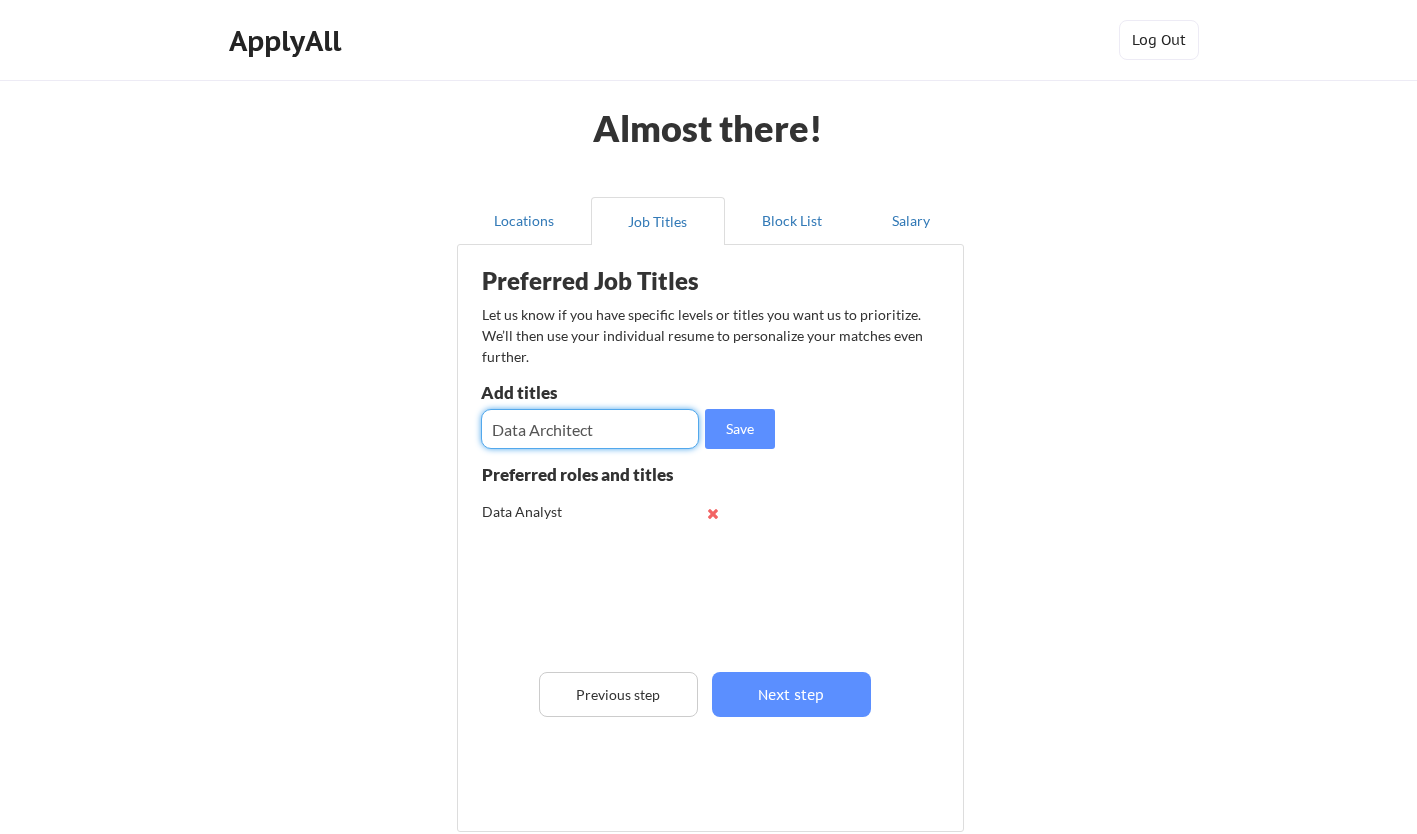 type on "Data Architect" 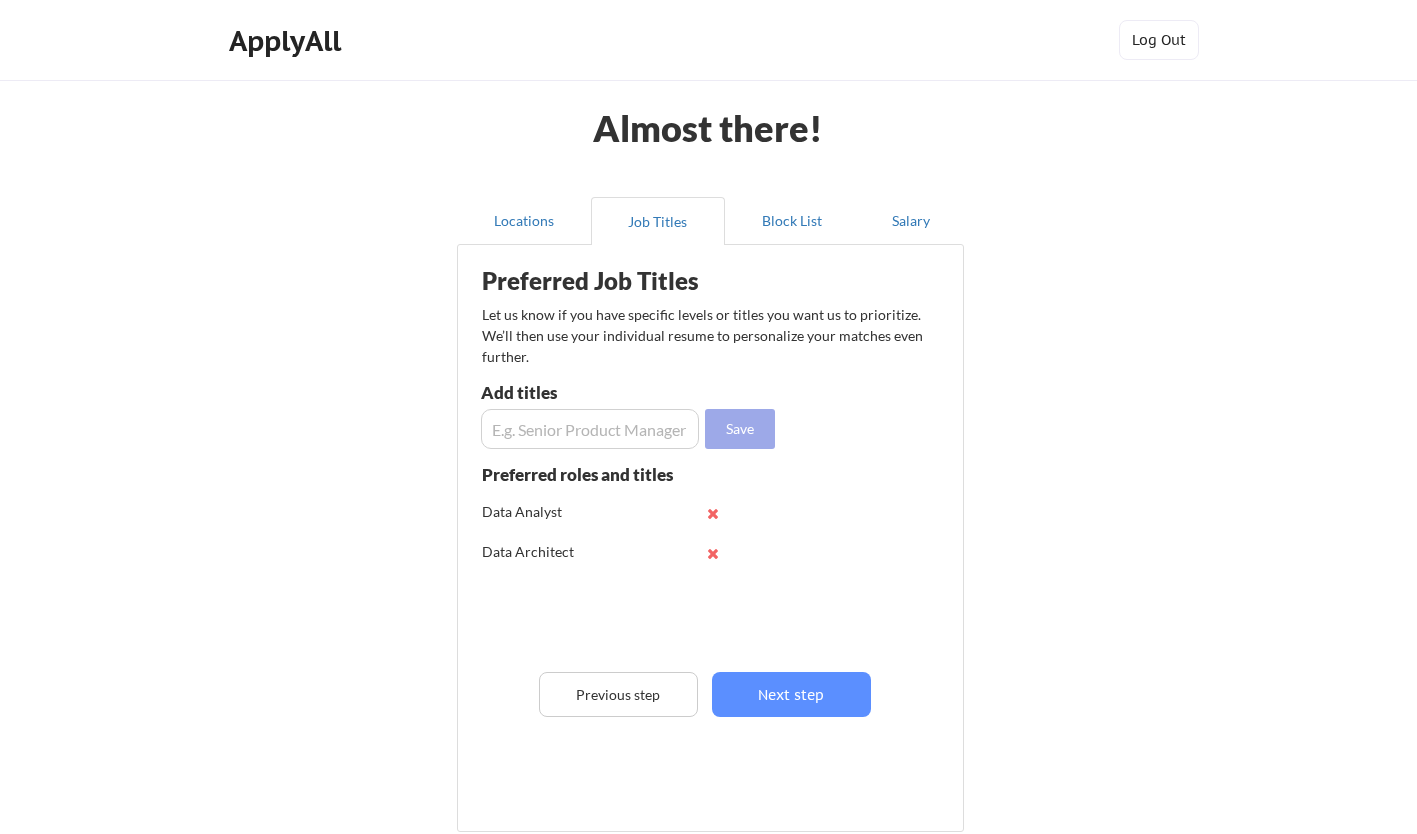 type 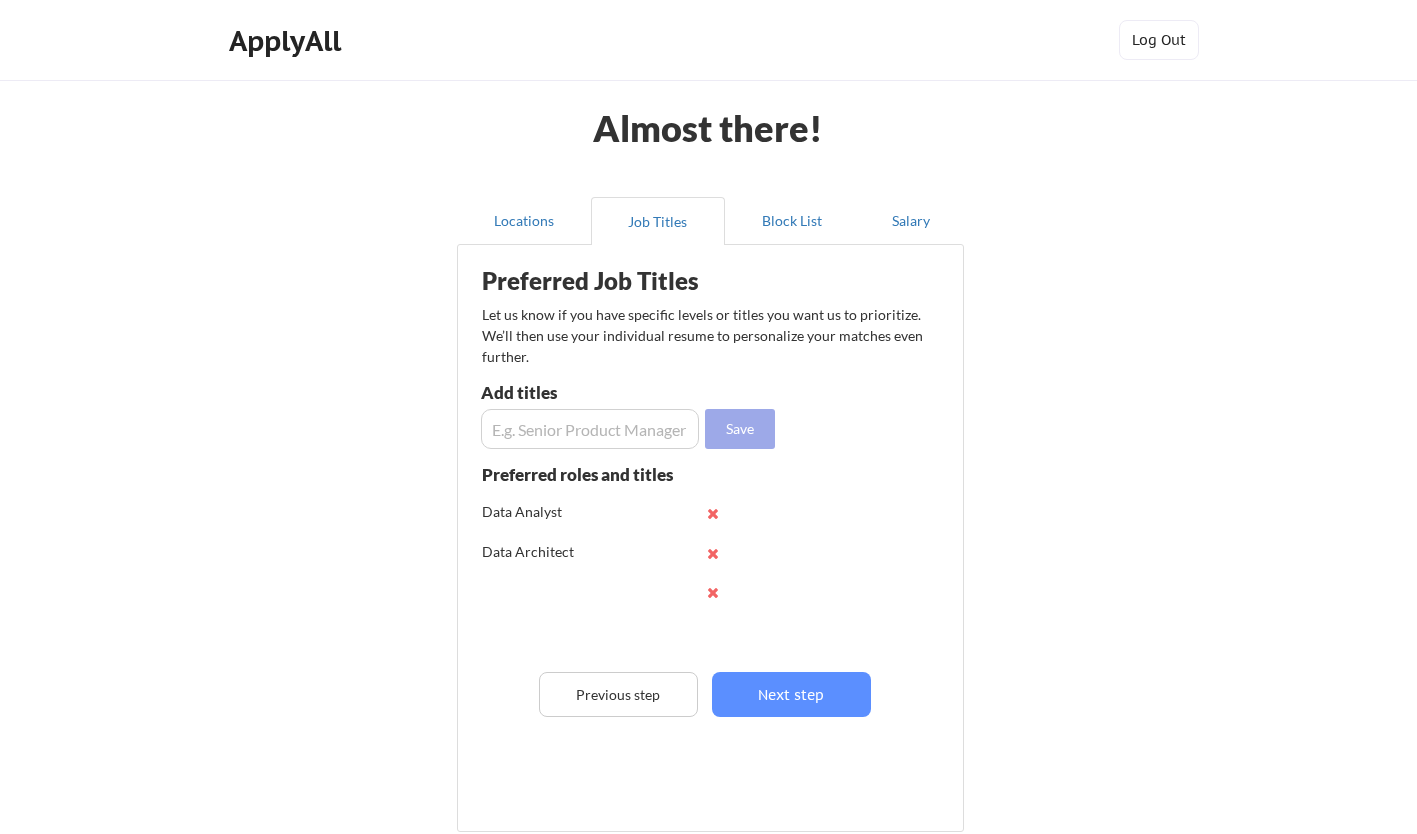 click at bounding box center (590, 429) 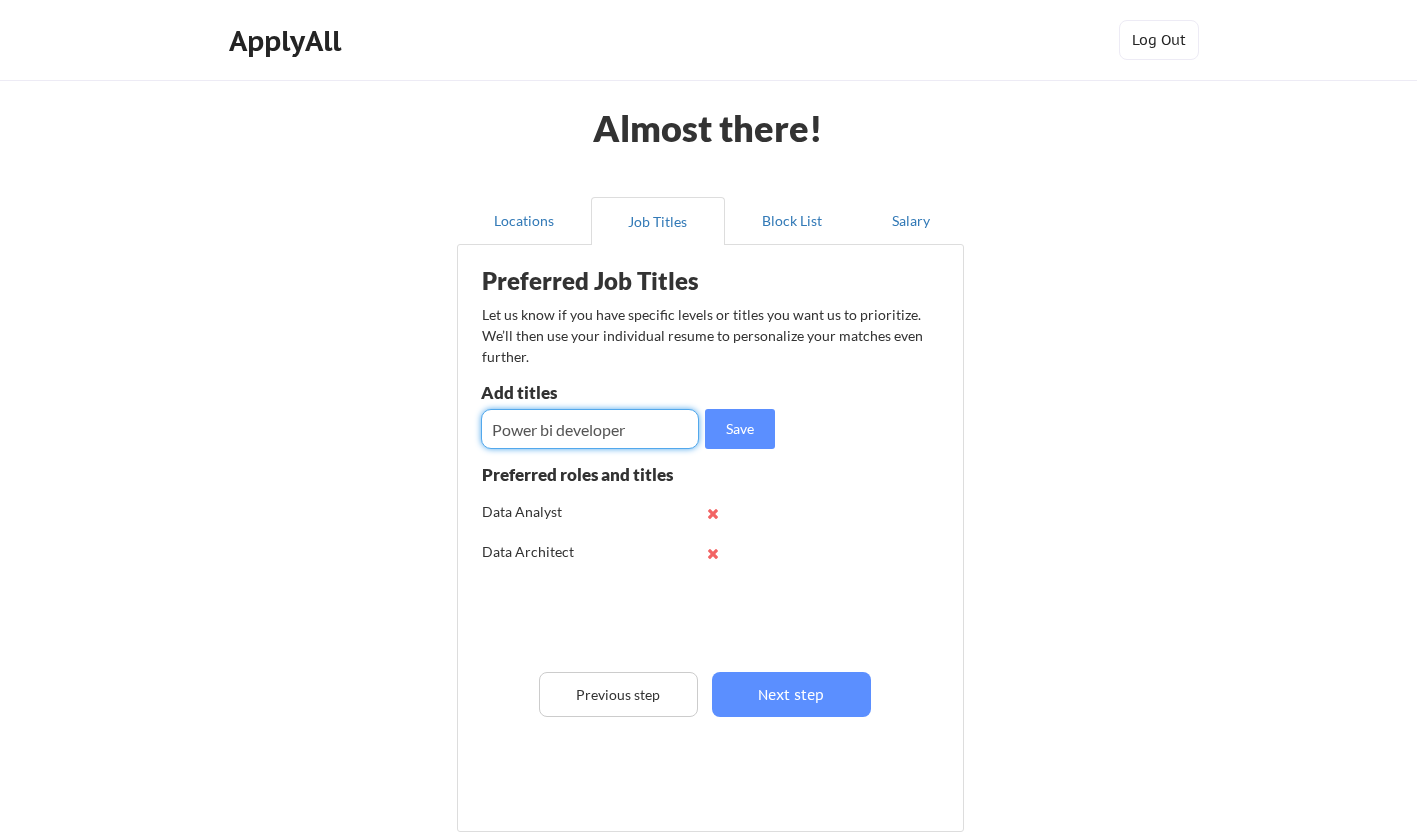 type on "Power bi developer" 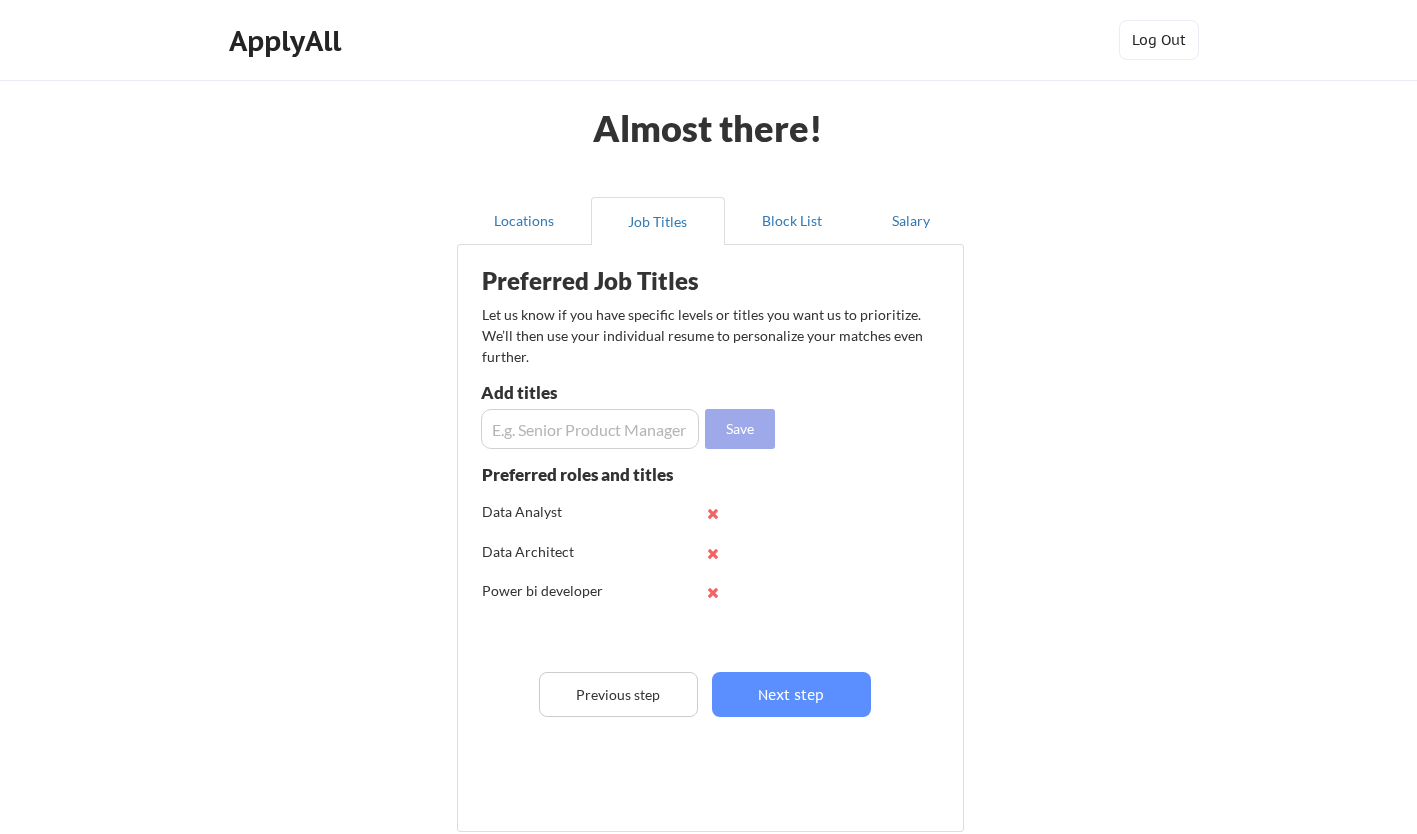 click at bounding box center (590, 429) 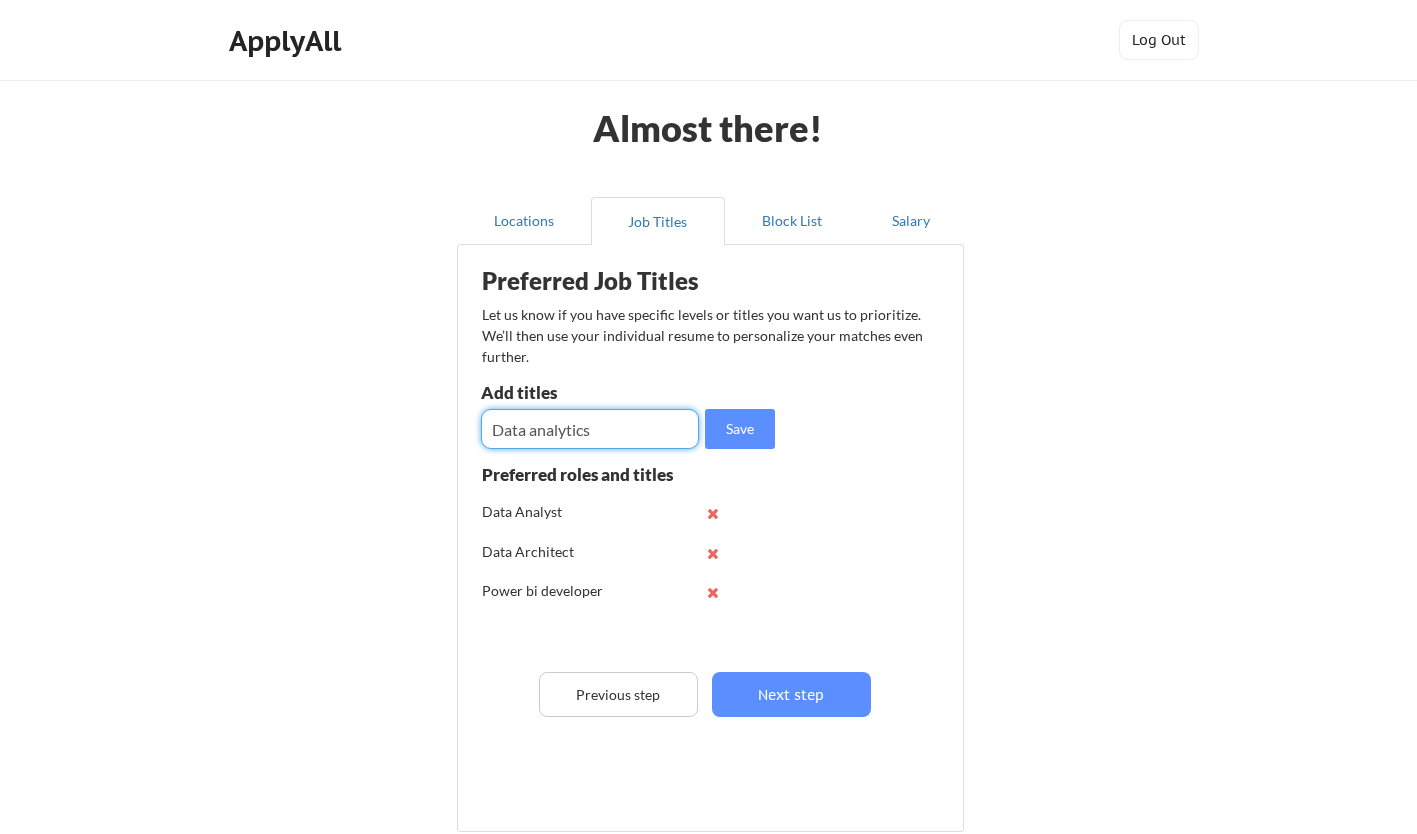 type on "Data analytics" 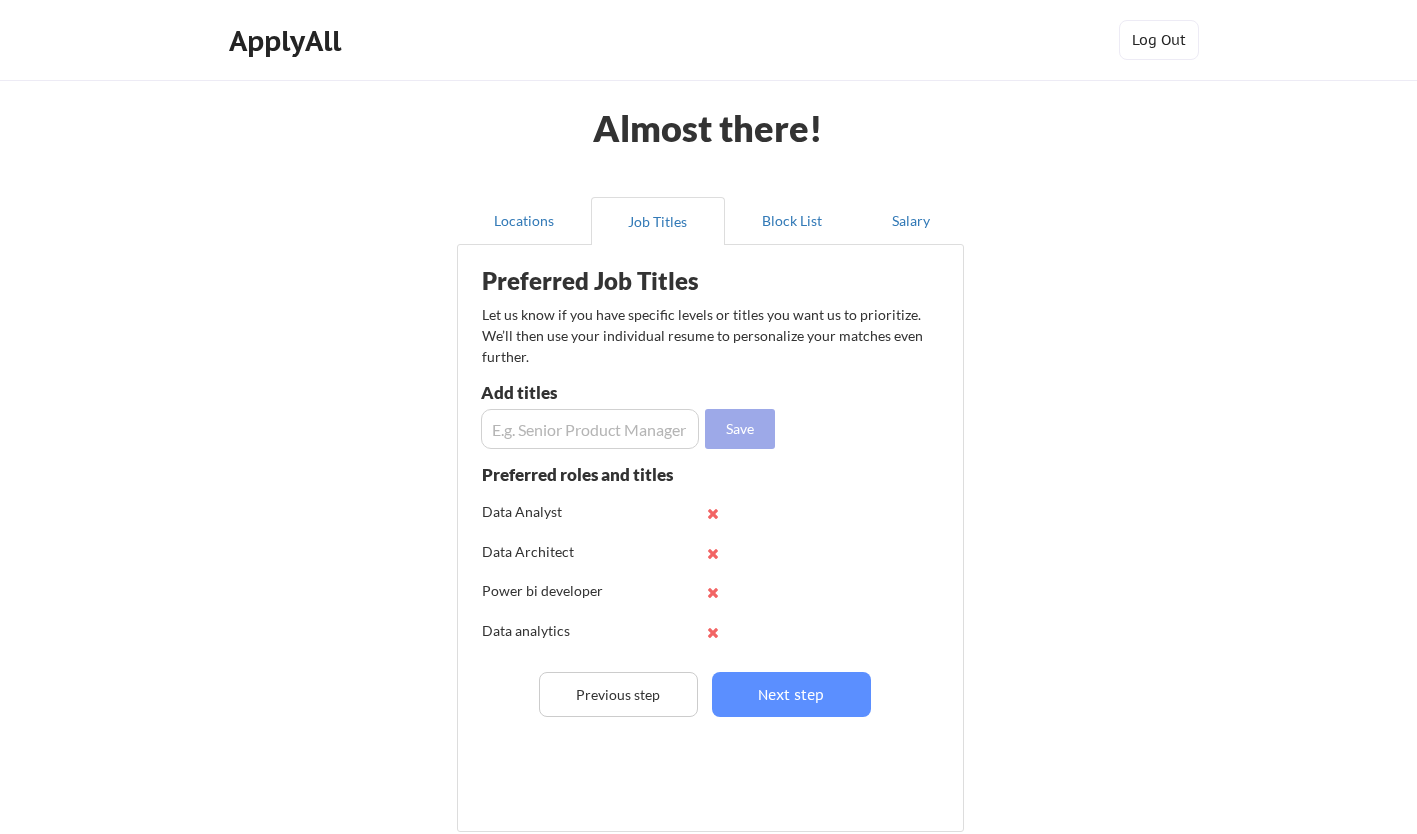 click at bounding box center (590, 429) 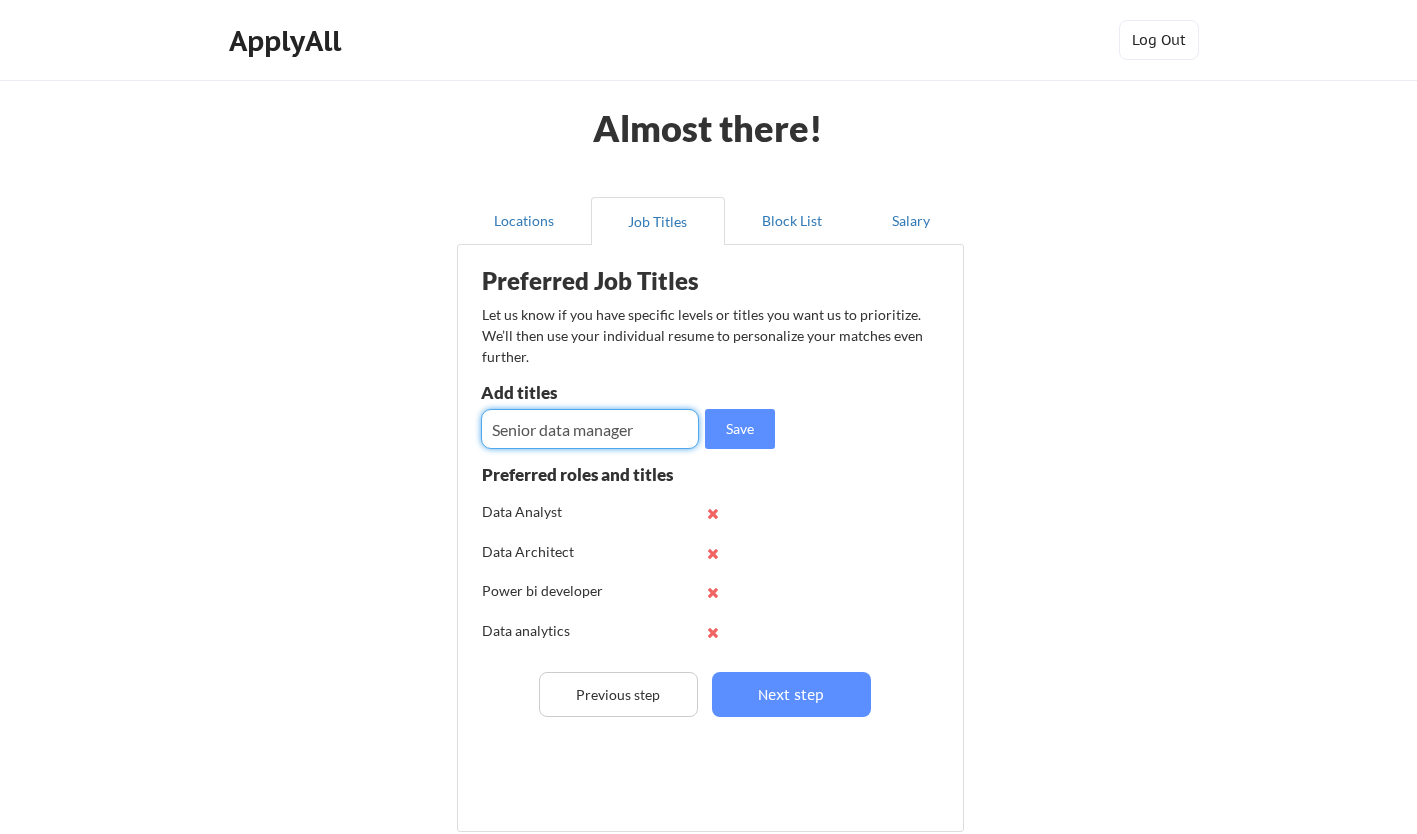 type on "Senior data manager" 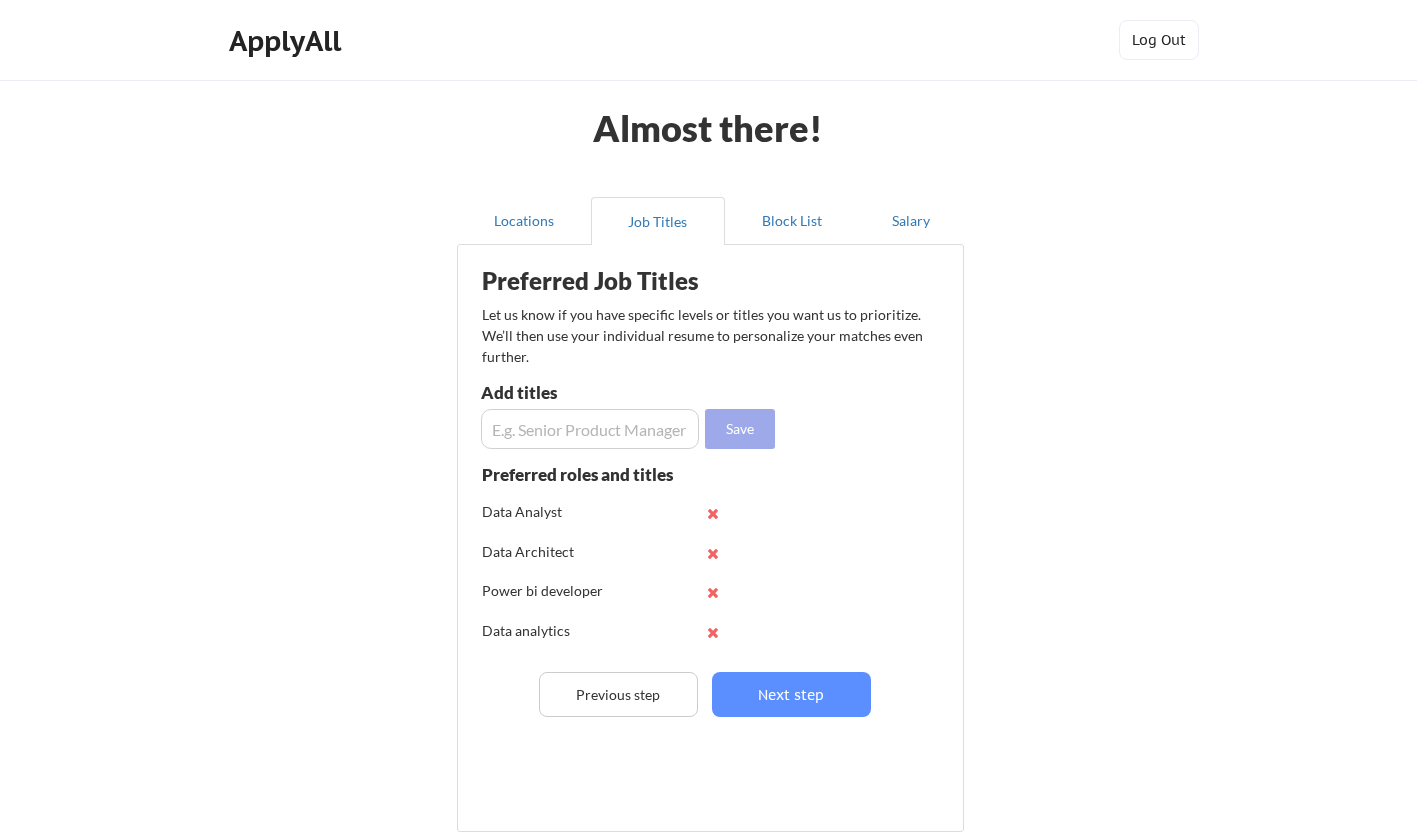 click on "Next step" at bounding box center [791, 694] 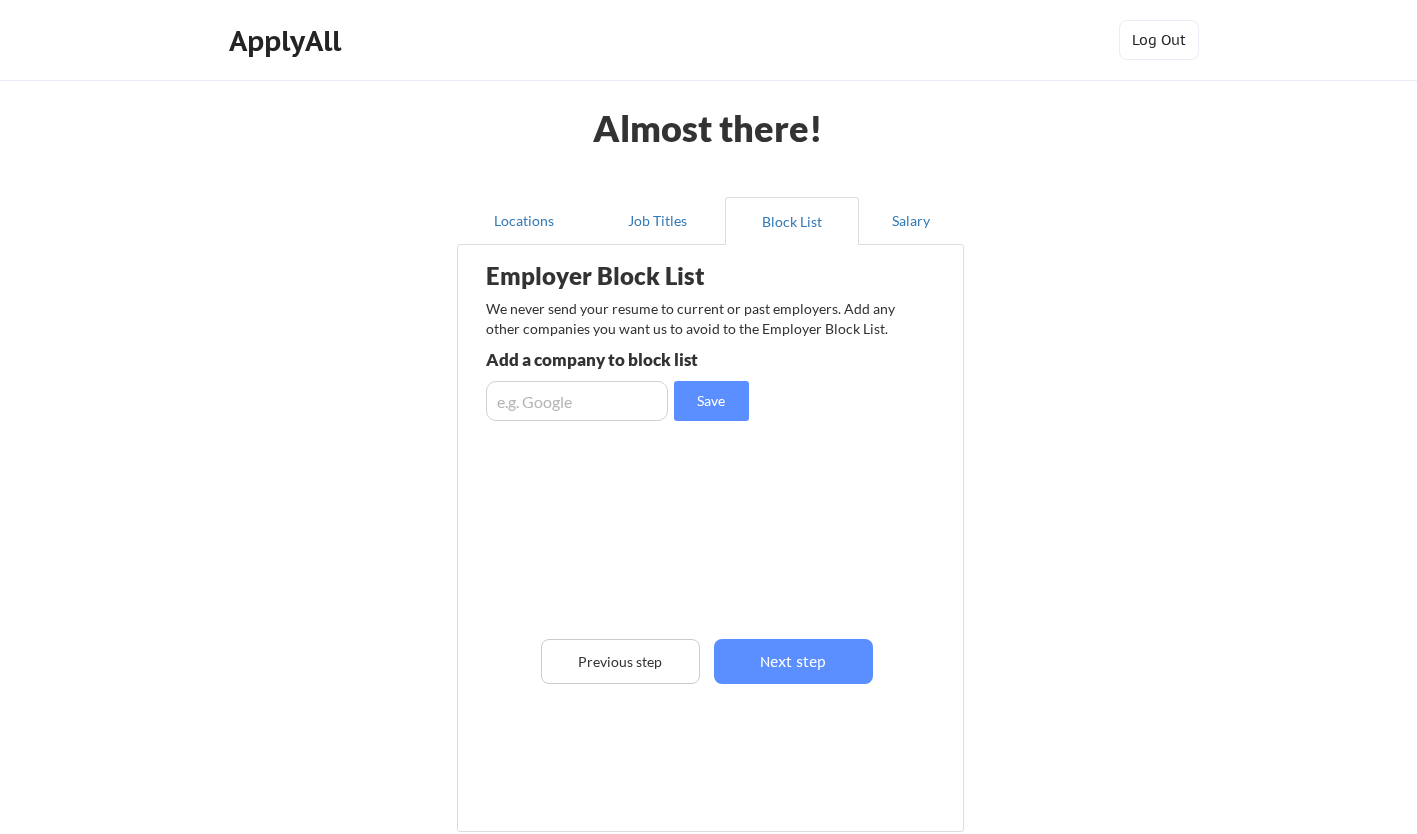 click at bounding box center [577, 401] 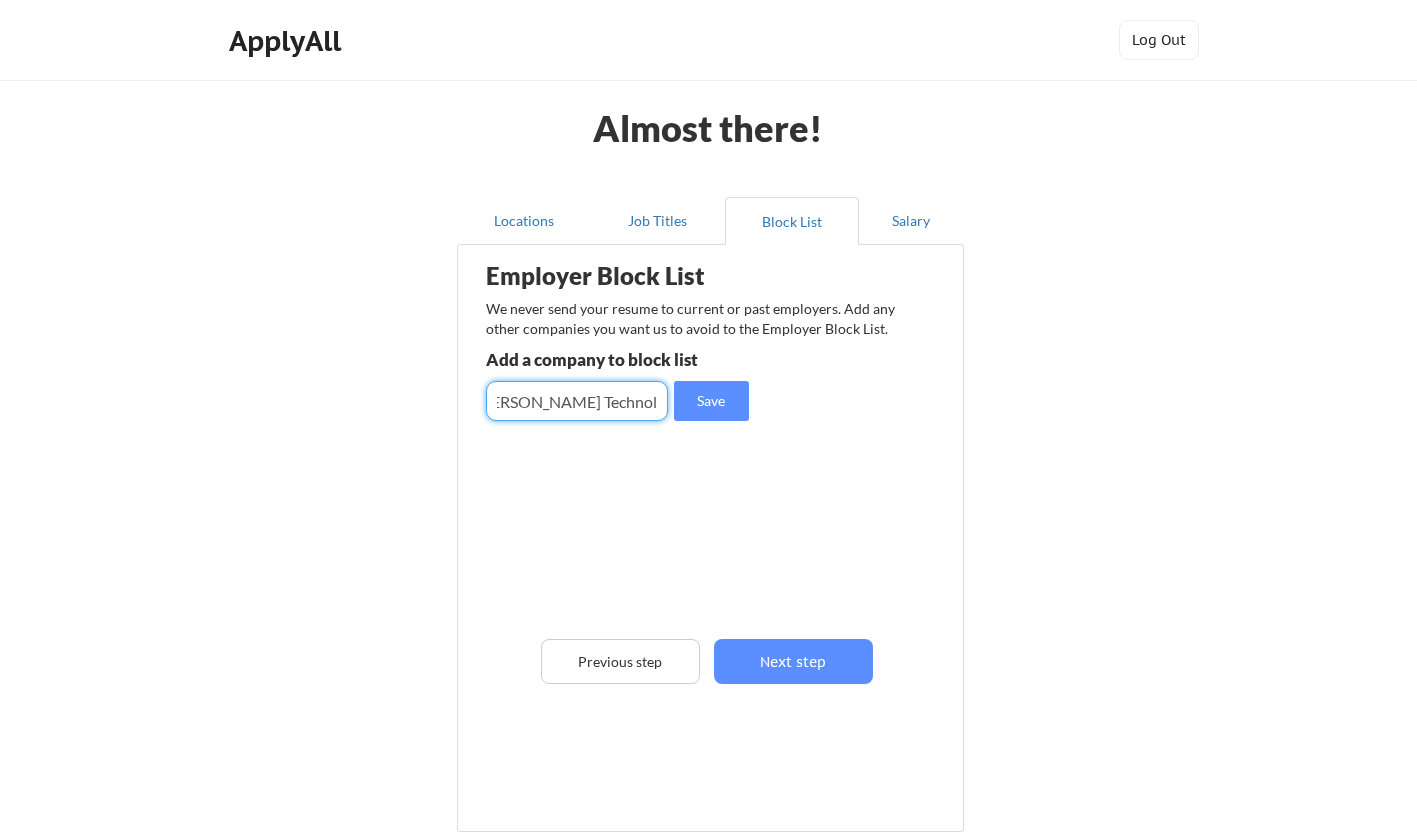scroll, scrollTop: 0, scrollLeft: 28, axis: horizontal 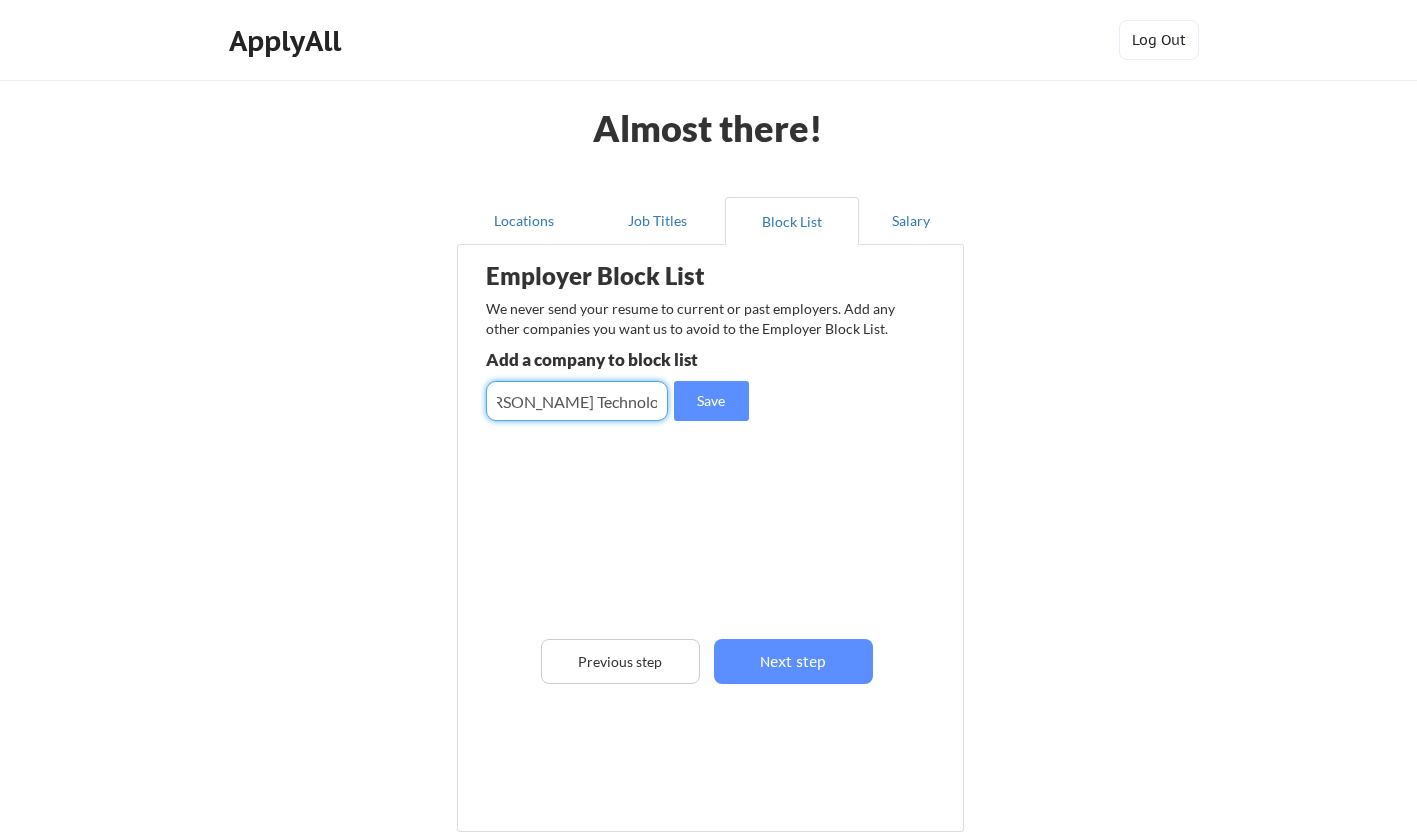 type on "[PERSON_NAME] Technology Services" 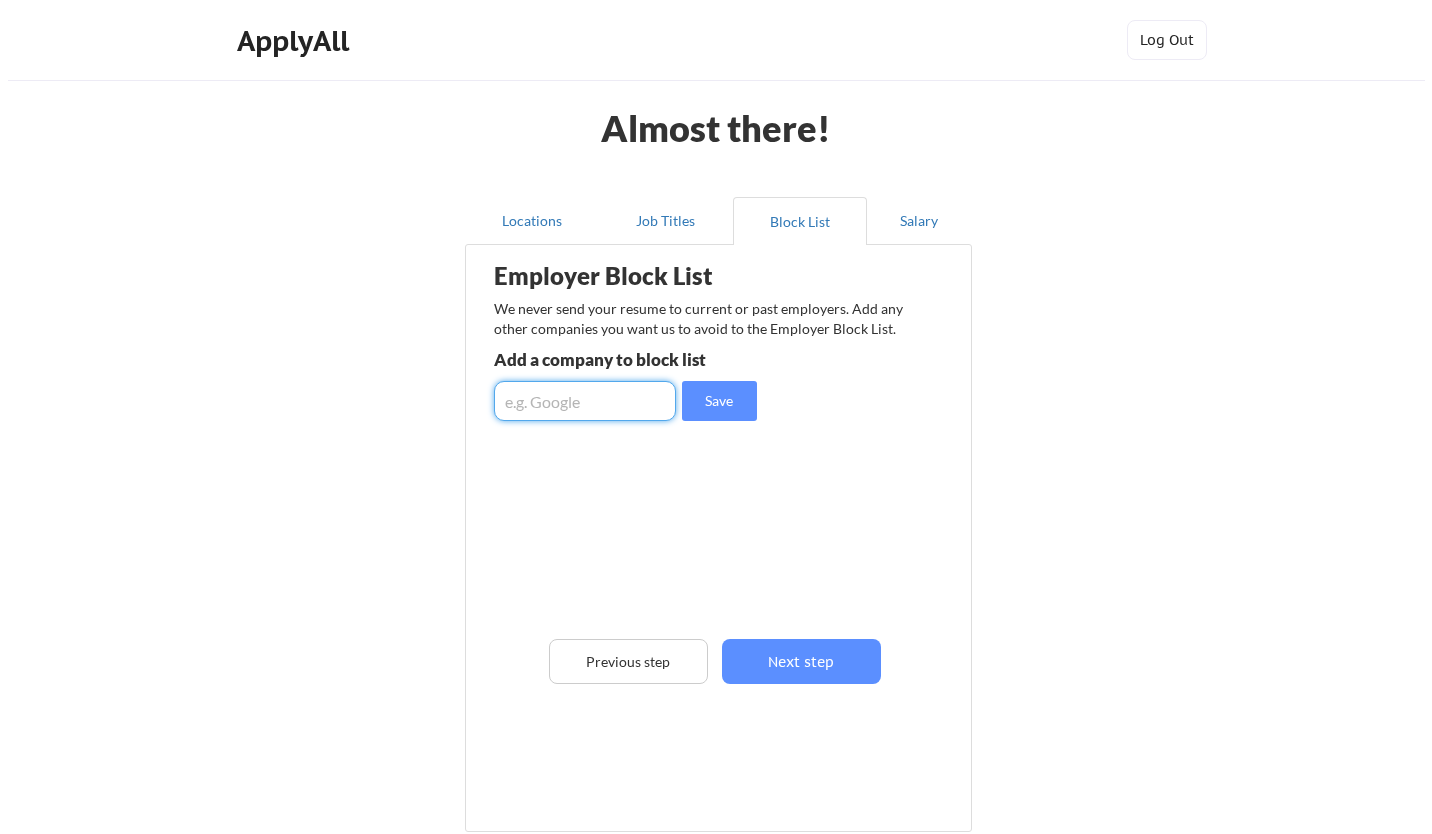 scroll, scrollTop: 0, scrollLeft: 0, axis: both 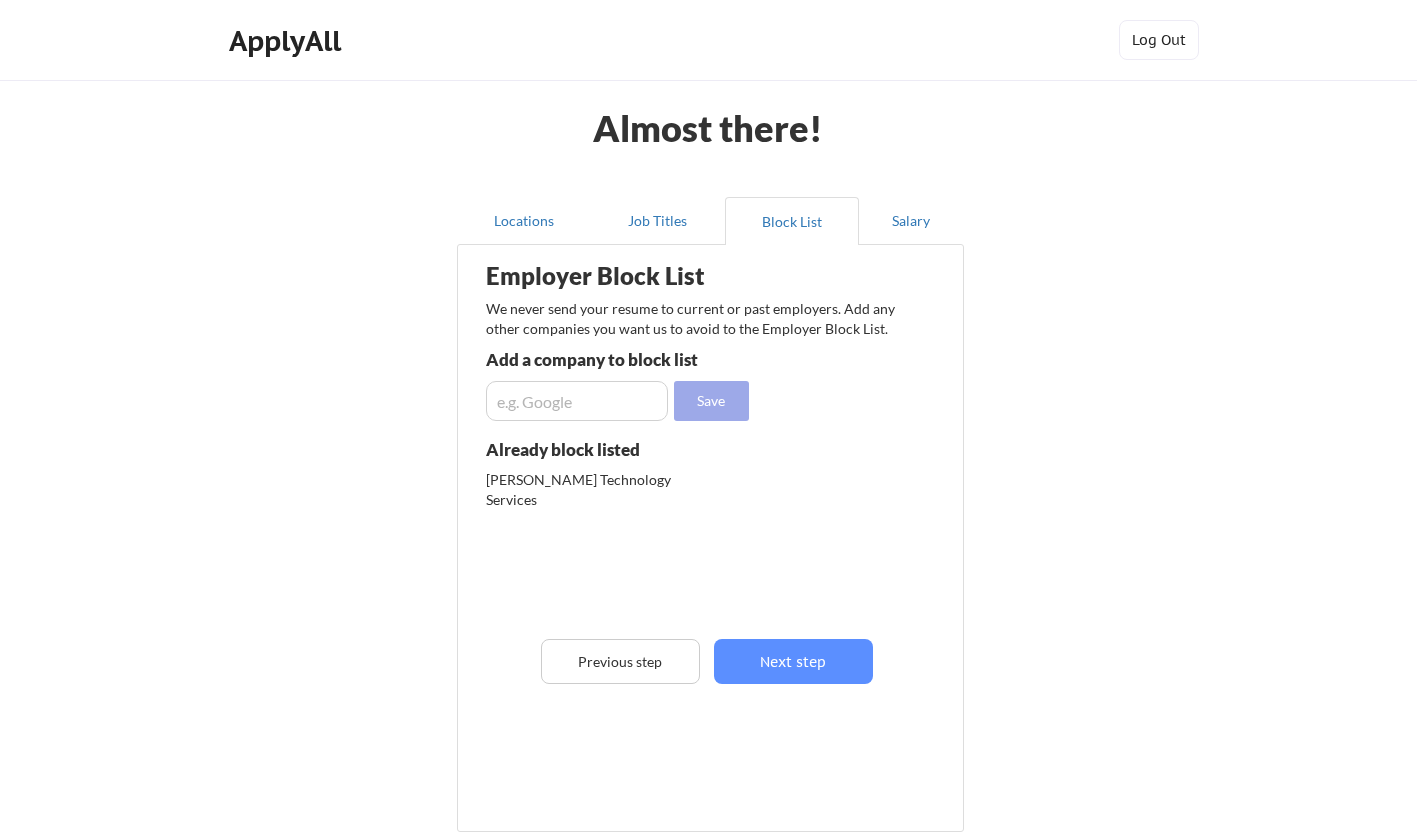 click on "Next step" at bounding box center [793, 661] 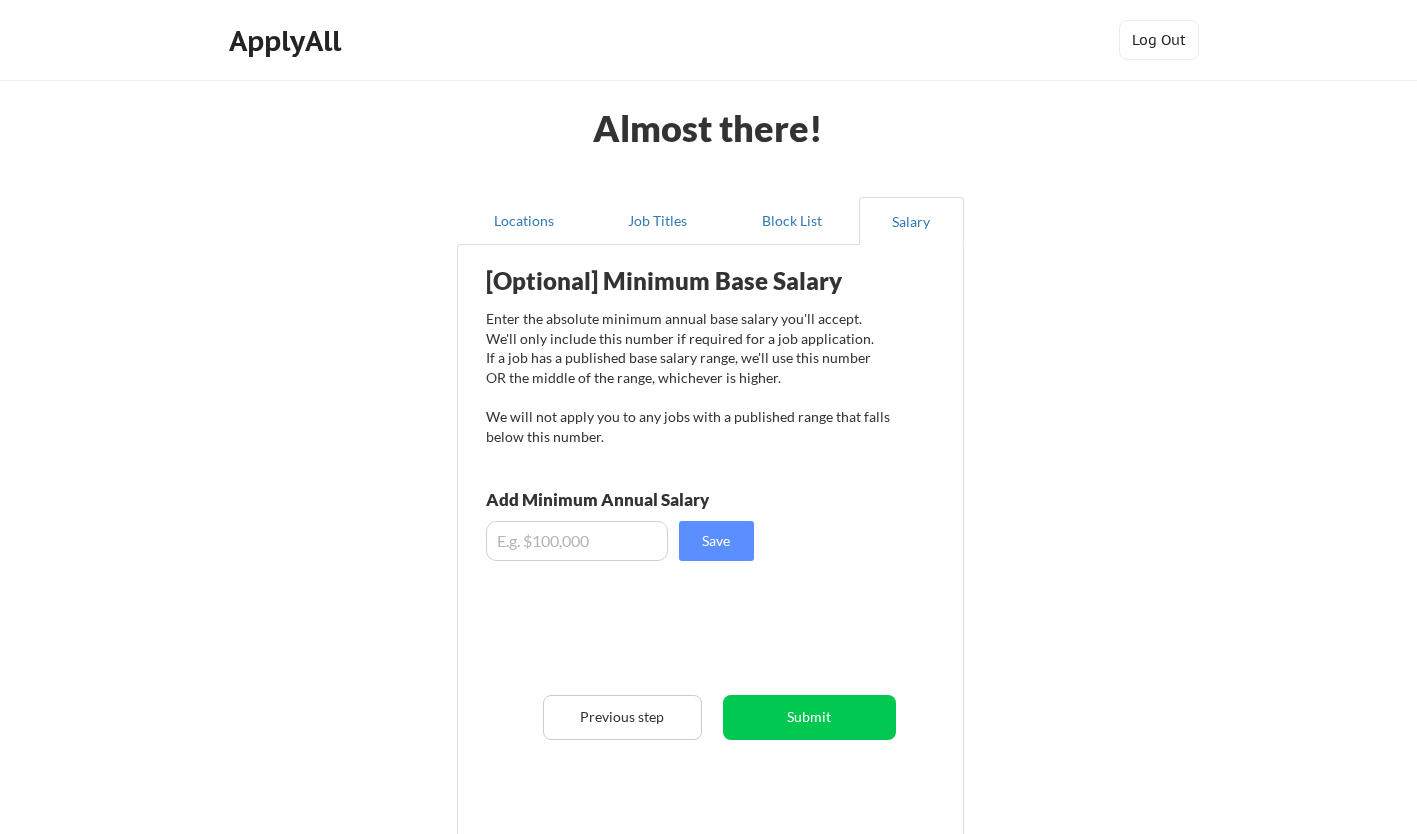click at bounding box center (577, 541) 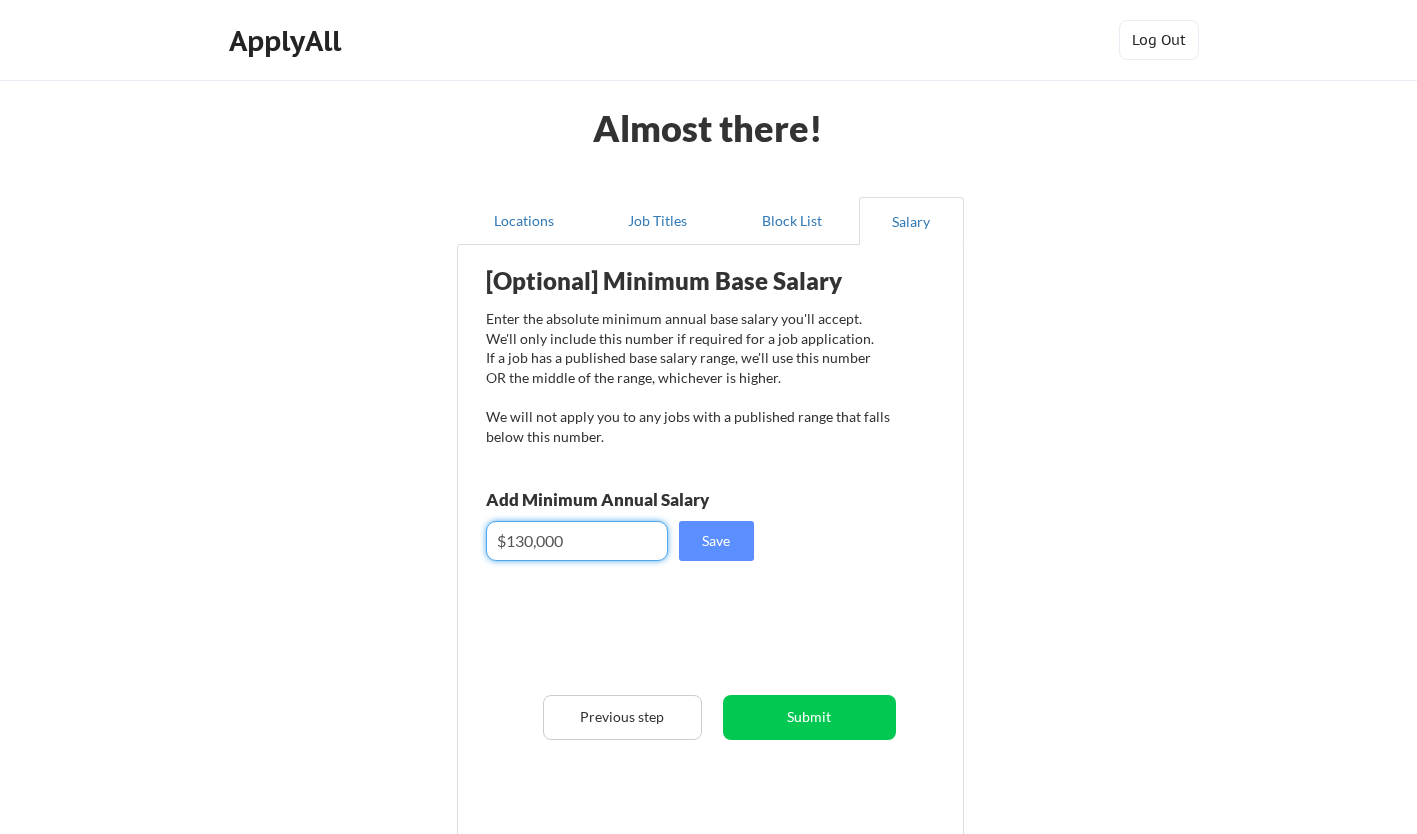 type on "$130,000" 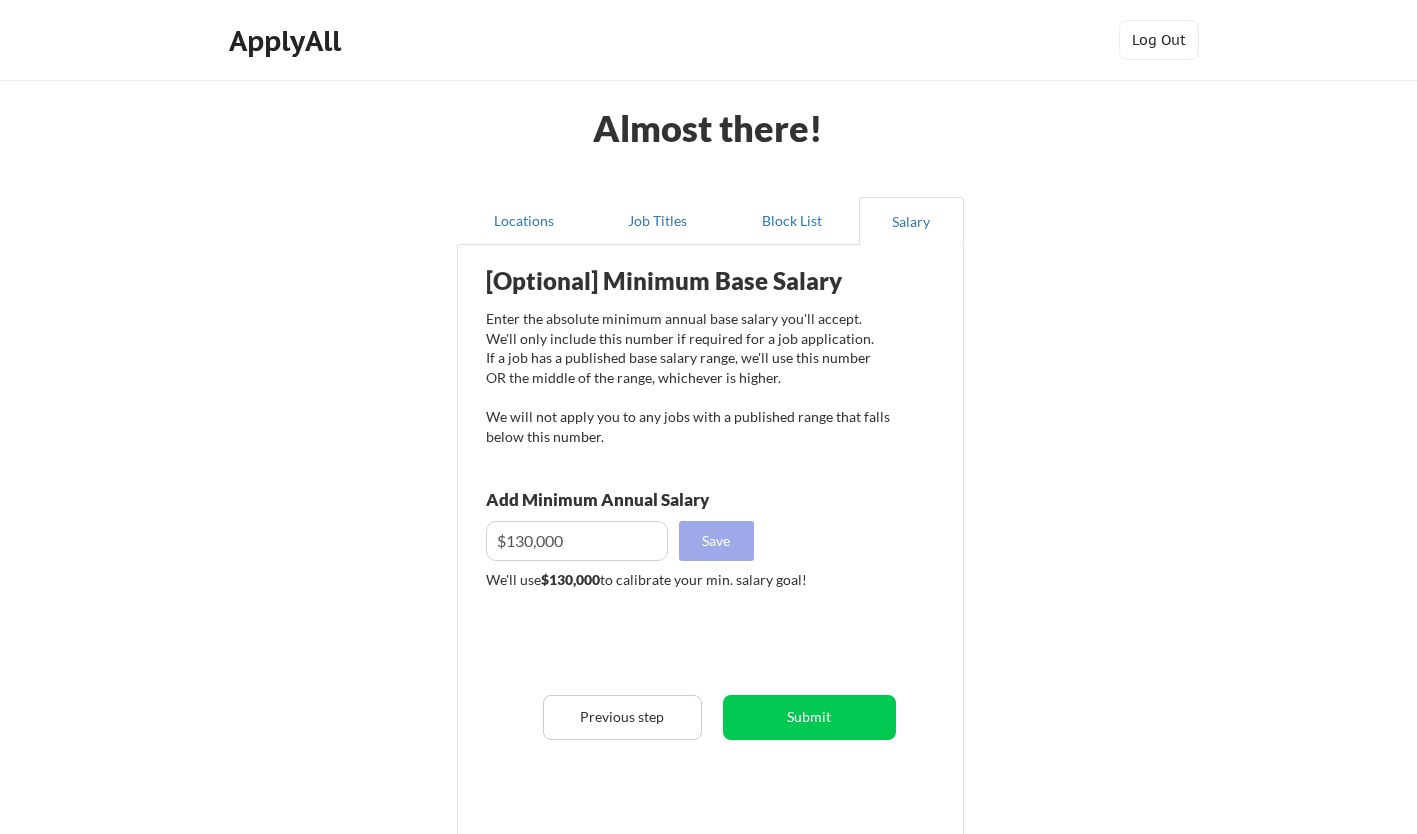 click on "Submit" at bounding box center [809, 717] 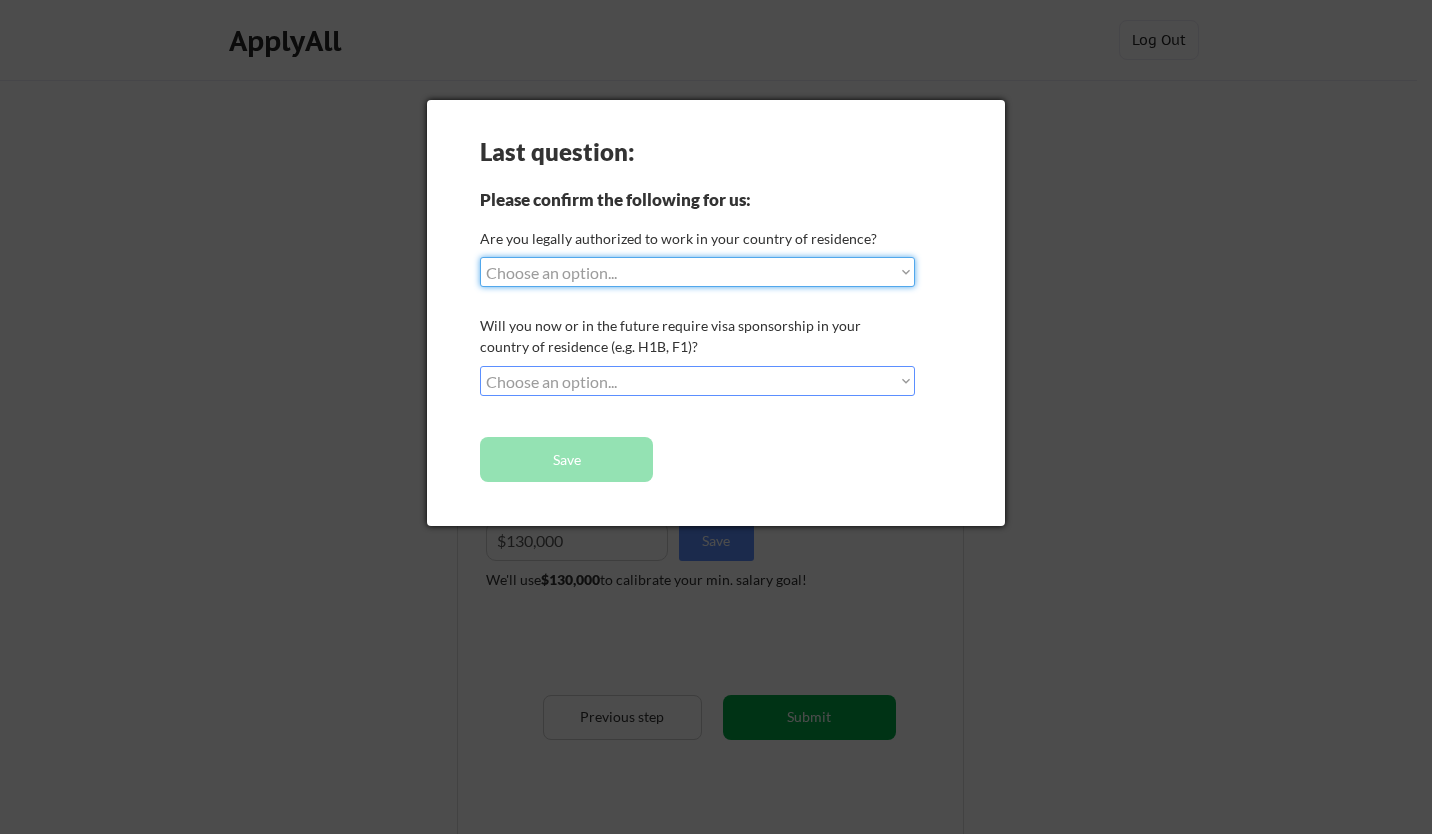 click on "Choose an option... Yes, I am a US Citizen Yes, I am a Canadian Citizen Yes, I am a US Green Card Holder Yes, I am an Other Permanent Resident Yes, I am here on a visa (H1B, OPT, etc.) No, I am not (yet) authorized" at bounding box center [697, 272] 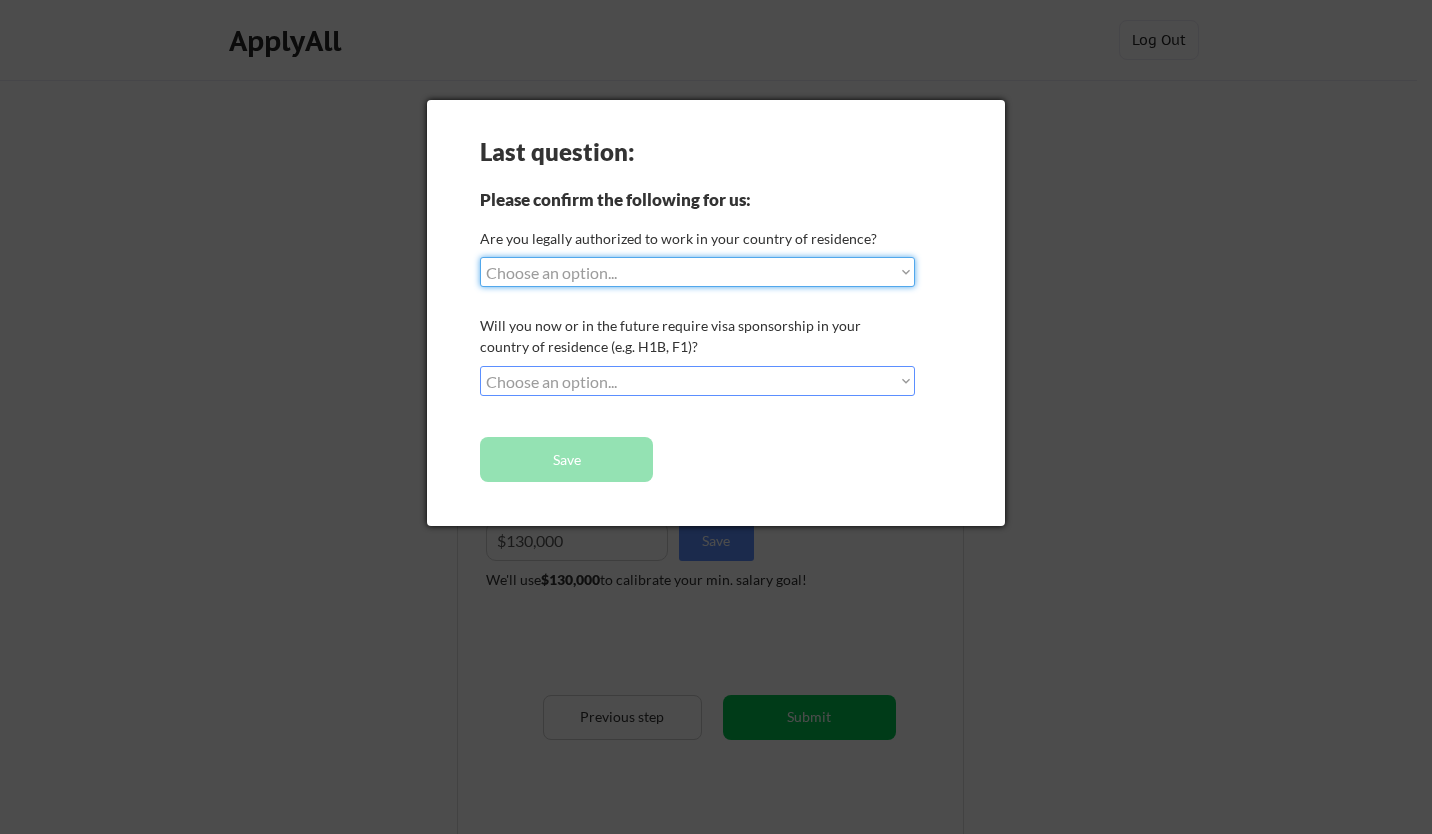 select on ""yes__i_am_a_us_citizen"" 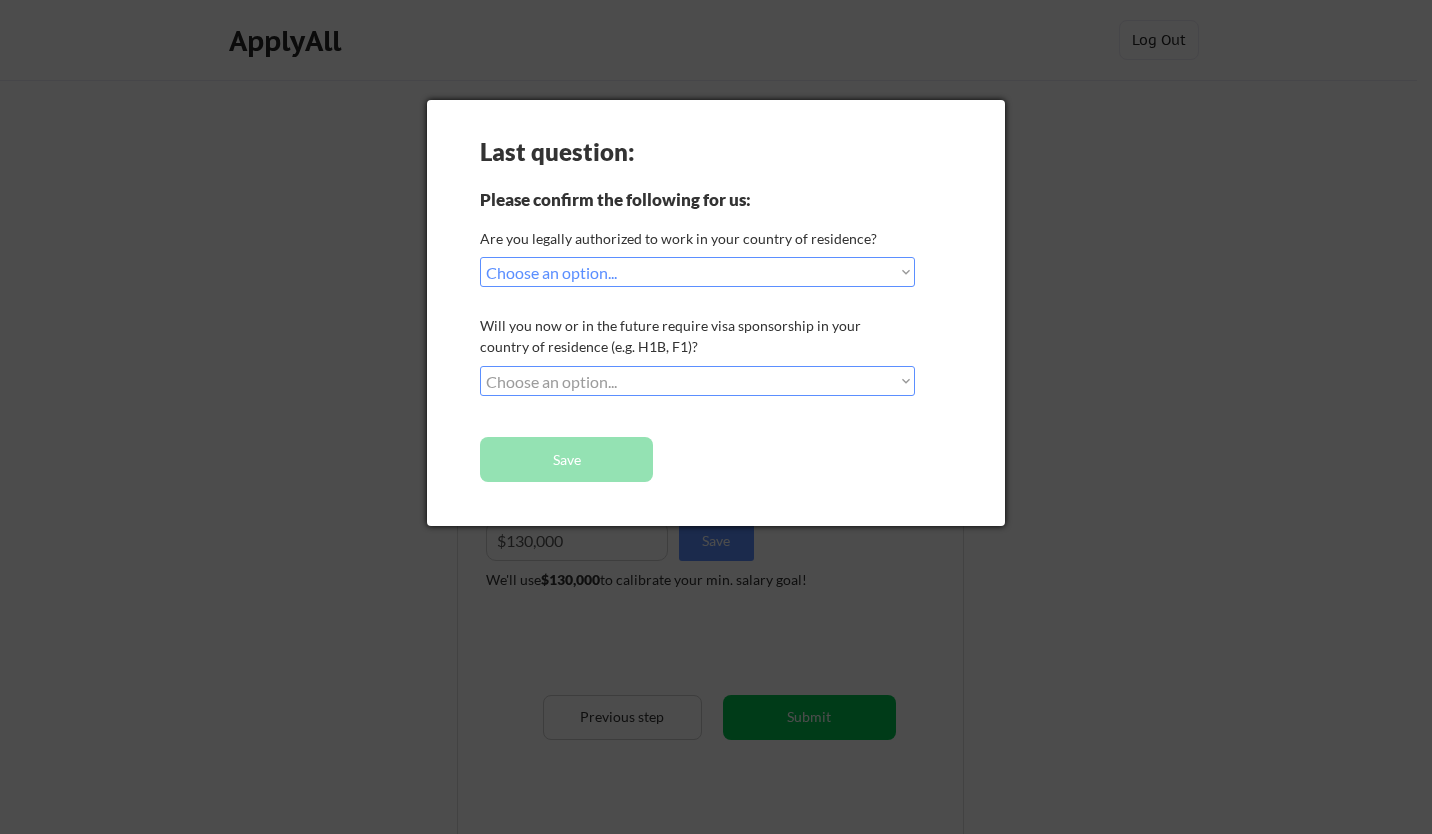 click on "Choose an option... No, I will not need sponsorship Yes, I will need sponsorship" at bounding box center (697, 381) 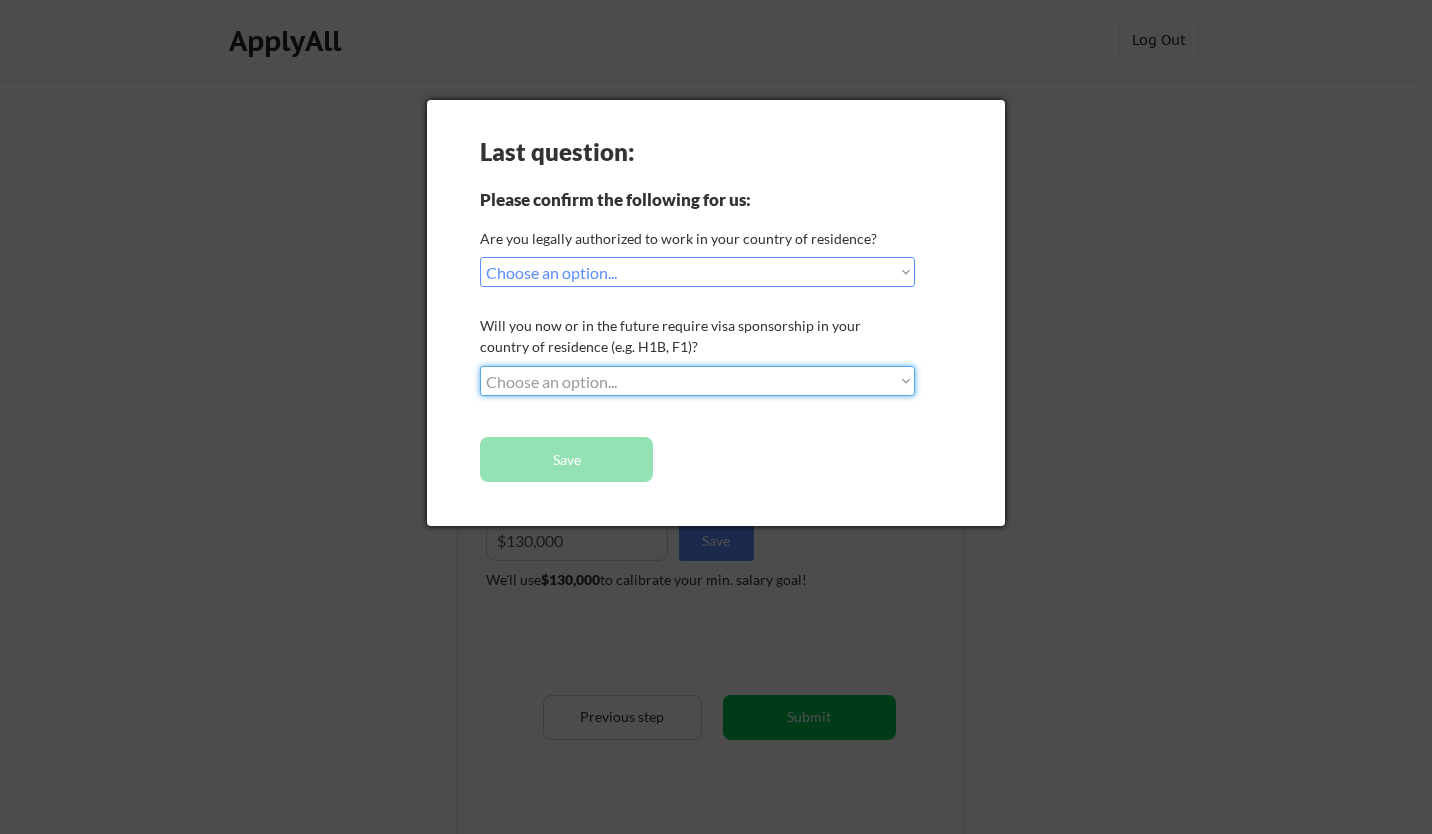 select on ""no__i_will_not_need_sponsorship"" 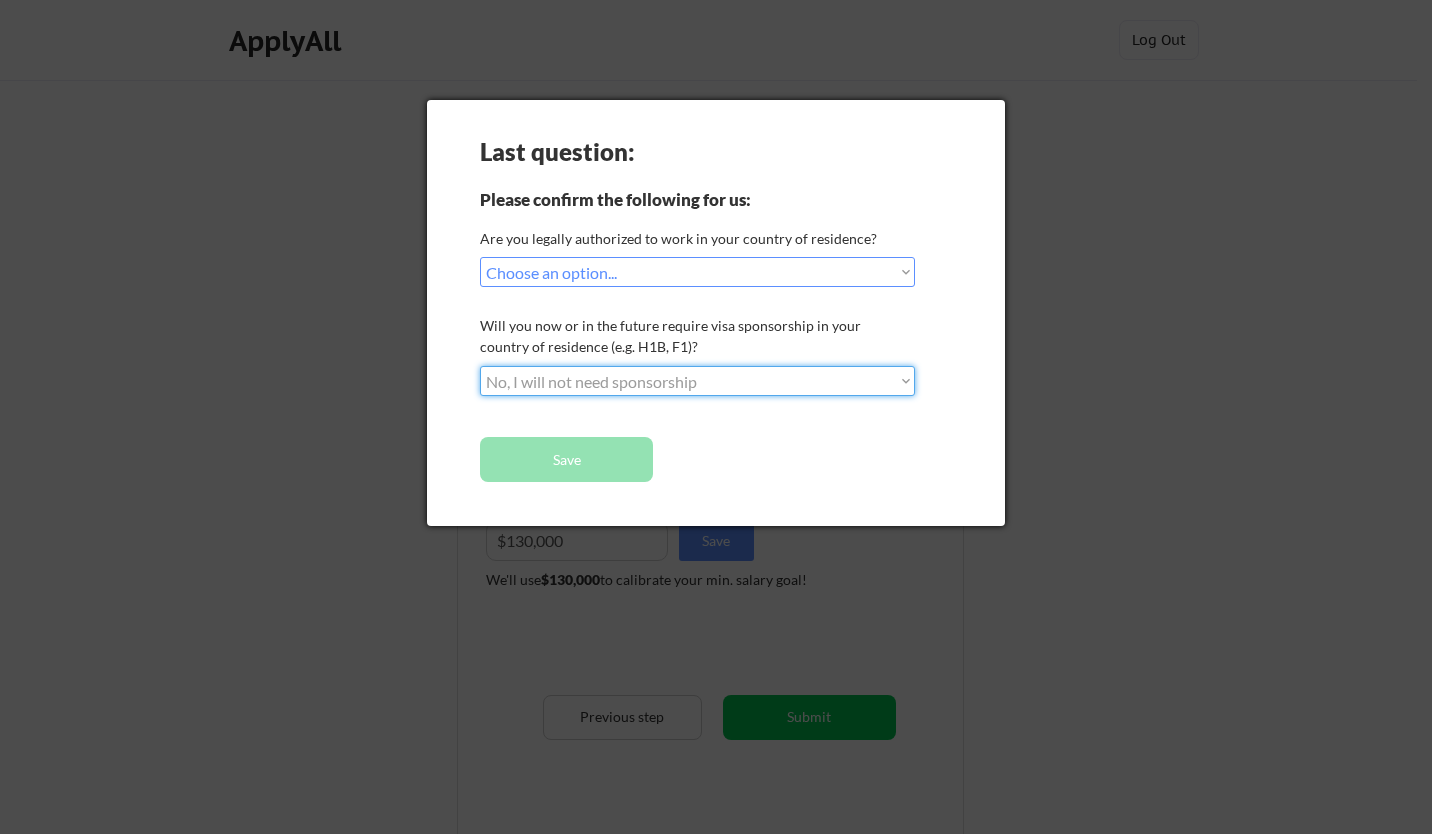 click on "Choose an option... No, I will not need sponsorship Yes, I will need sponsorship" at bounding box center [697, 381] 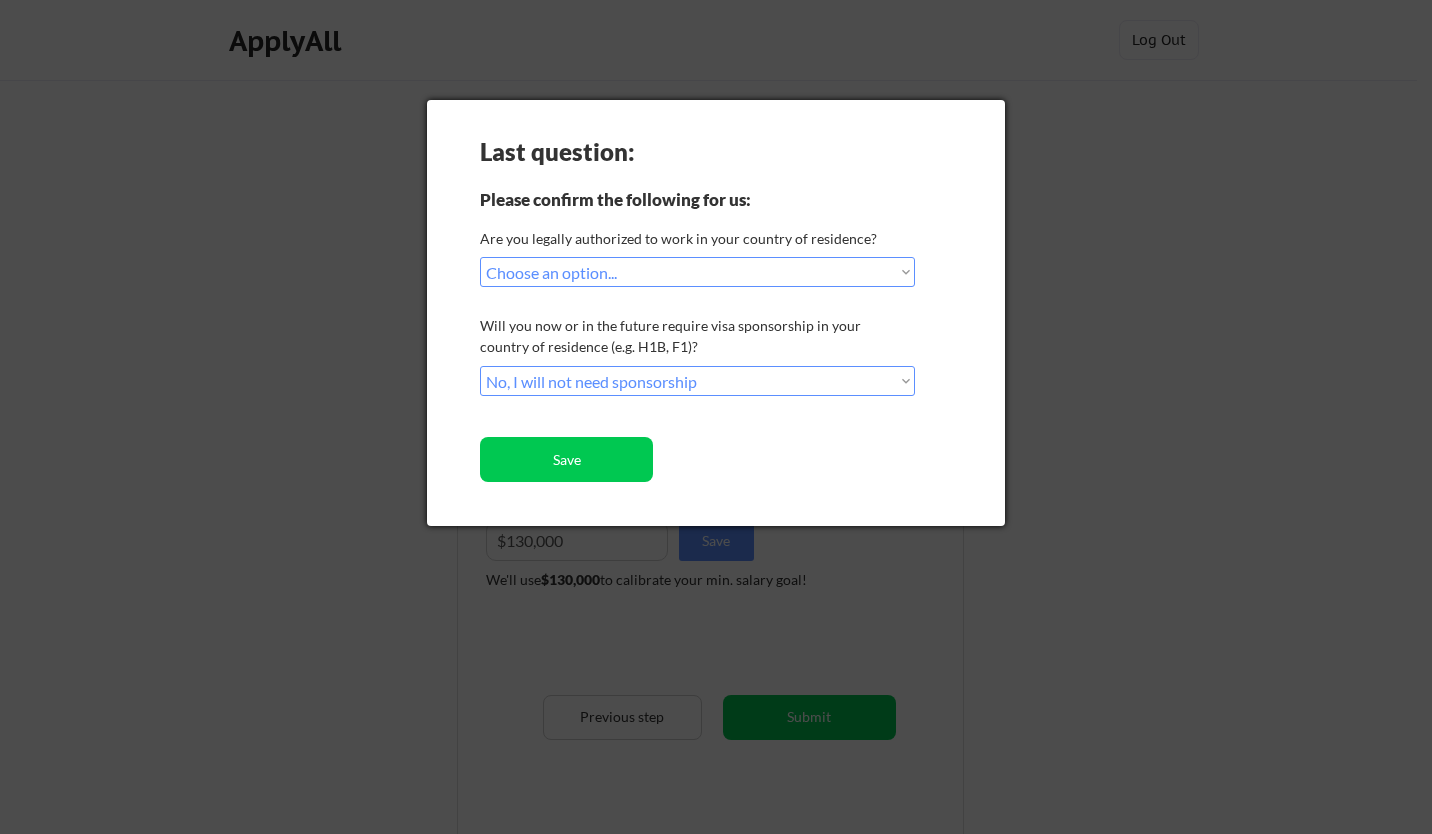 click on "Save" at bounding box center [566, 459] 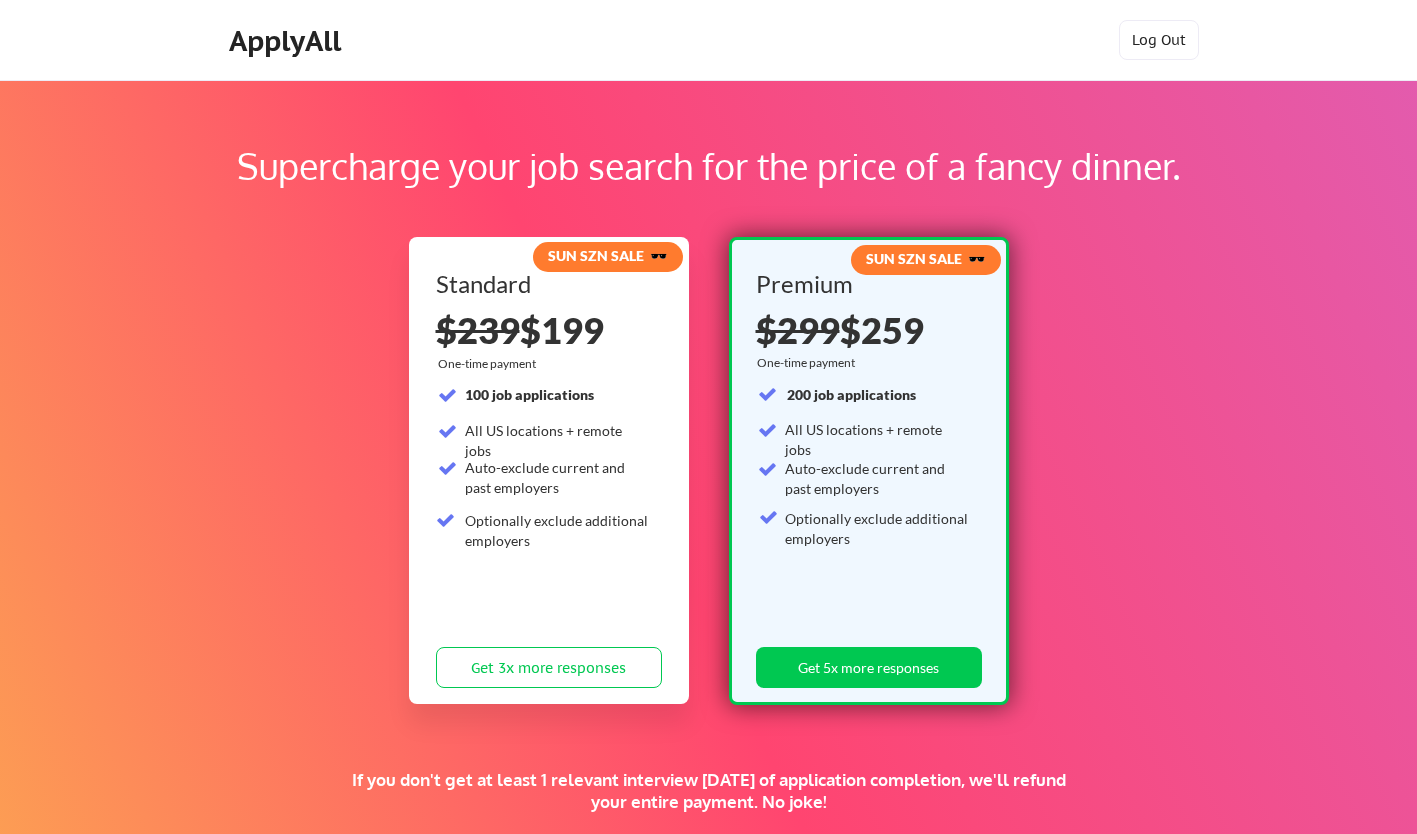 scroll, scrollTop: 0, scrollLeft: 0, axis: both 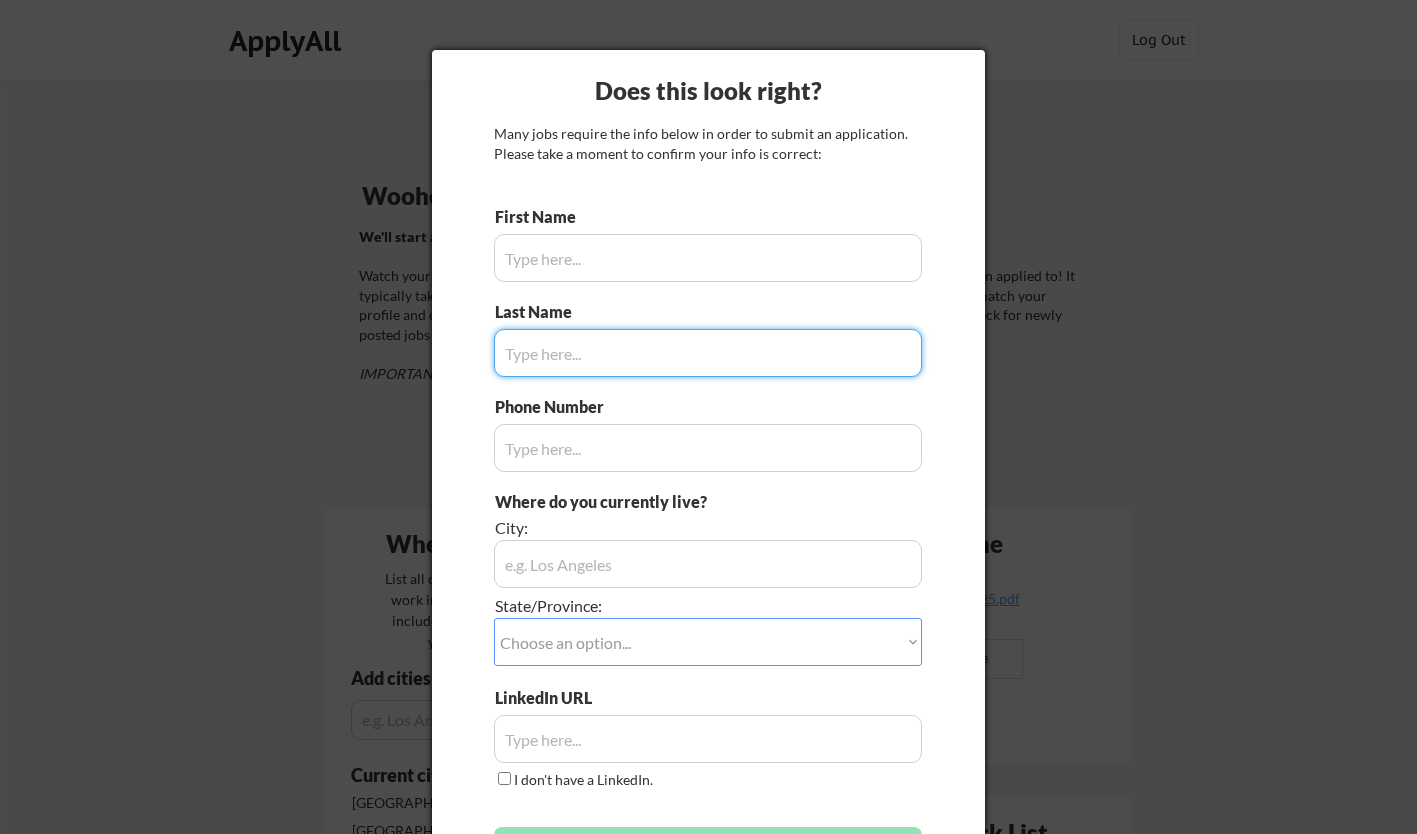 type on "Nana" 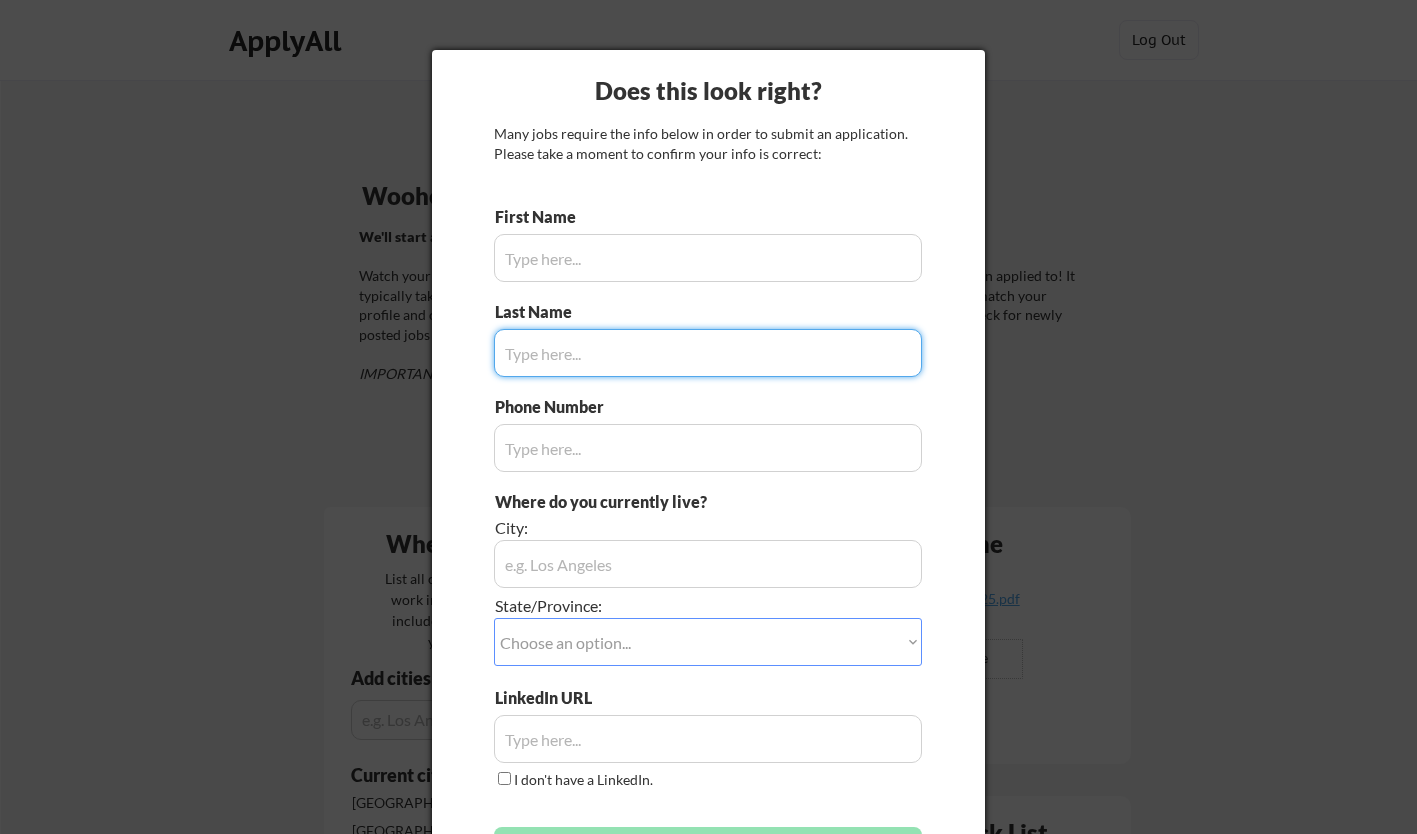 type on "[PHONE_NUMBER]" 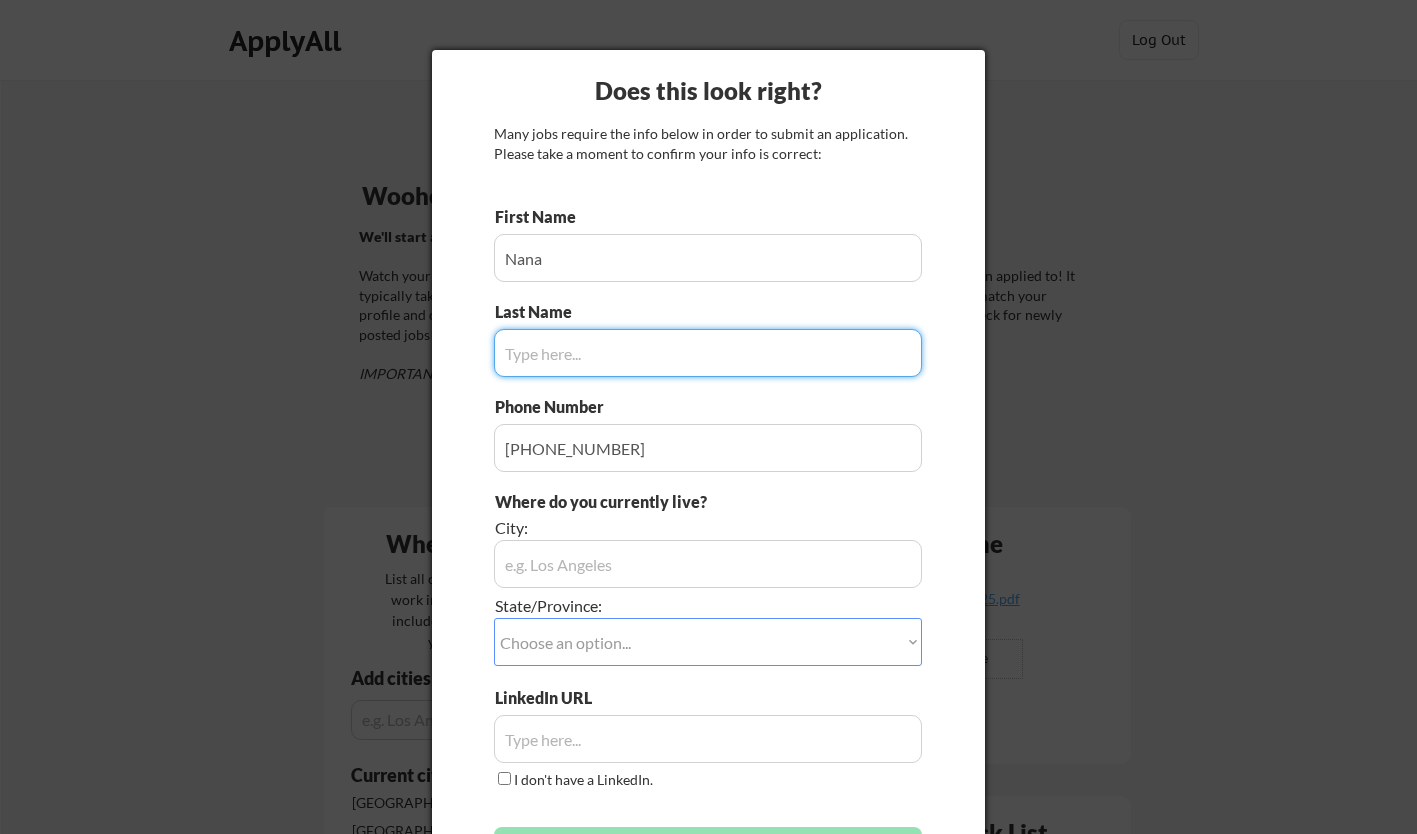 click at bounding box center [708, 258] 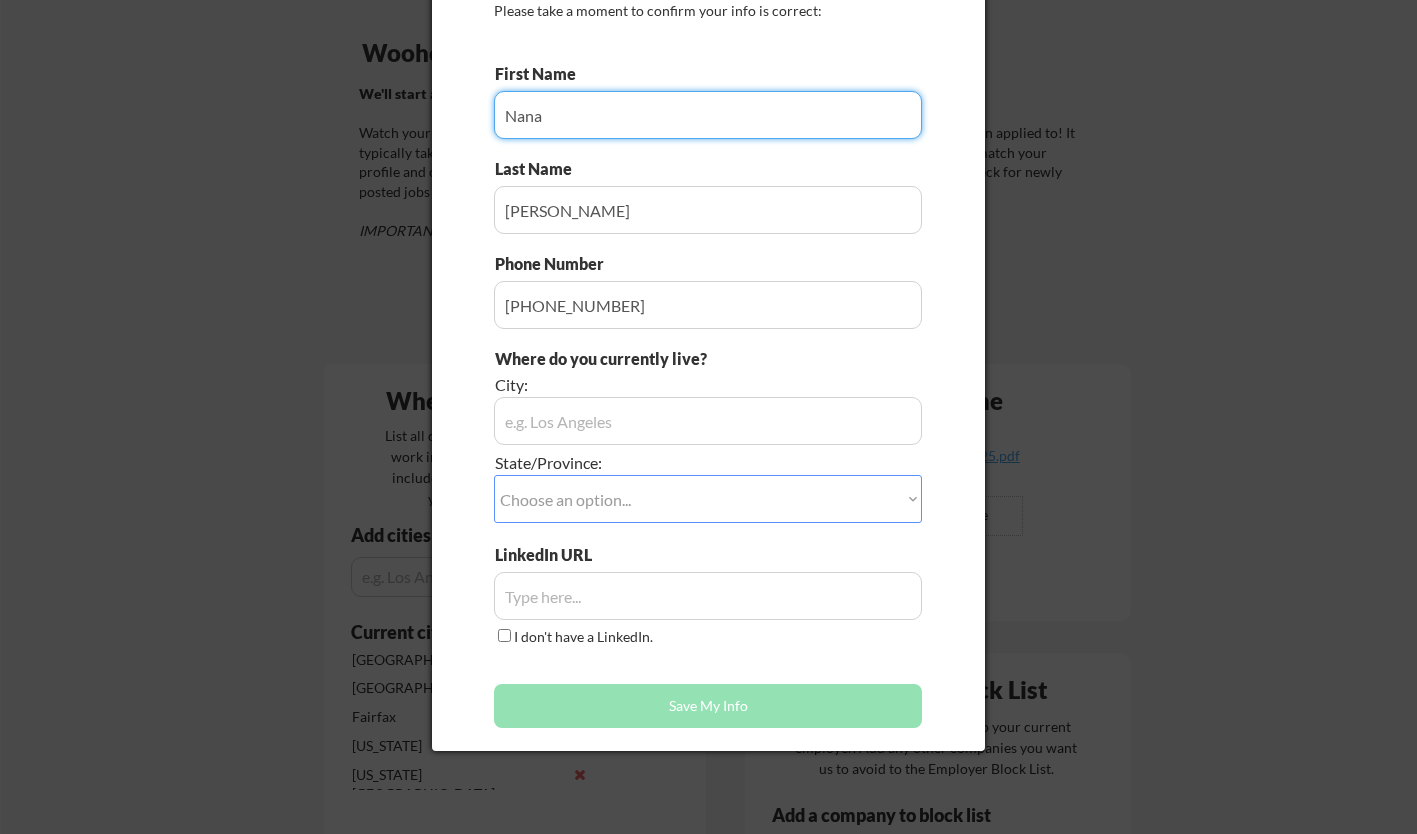 scroll, scrollTop: 144, scrollLeft: 0, axis: vertical 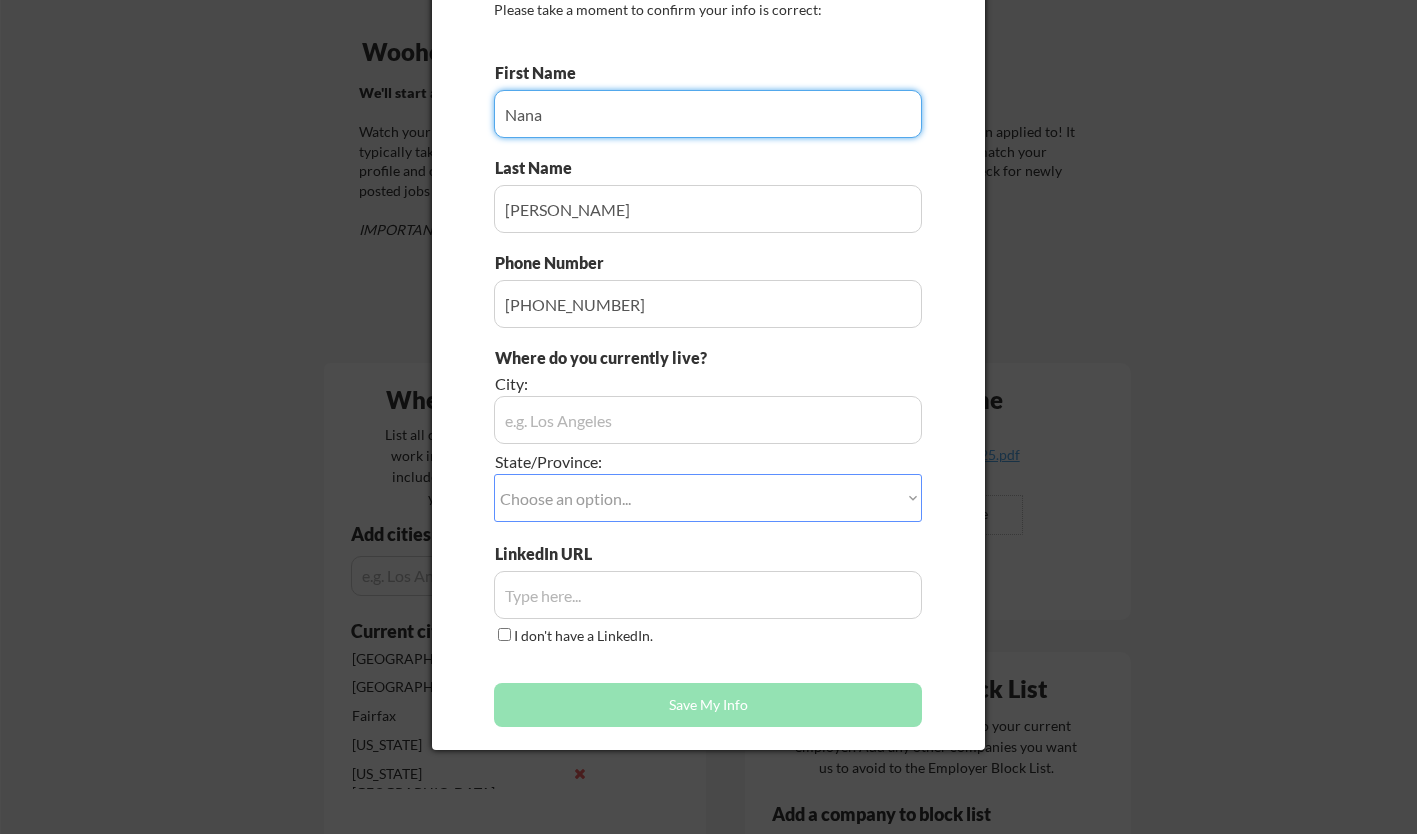 click at bounding box center [708, 420] 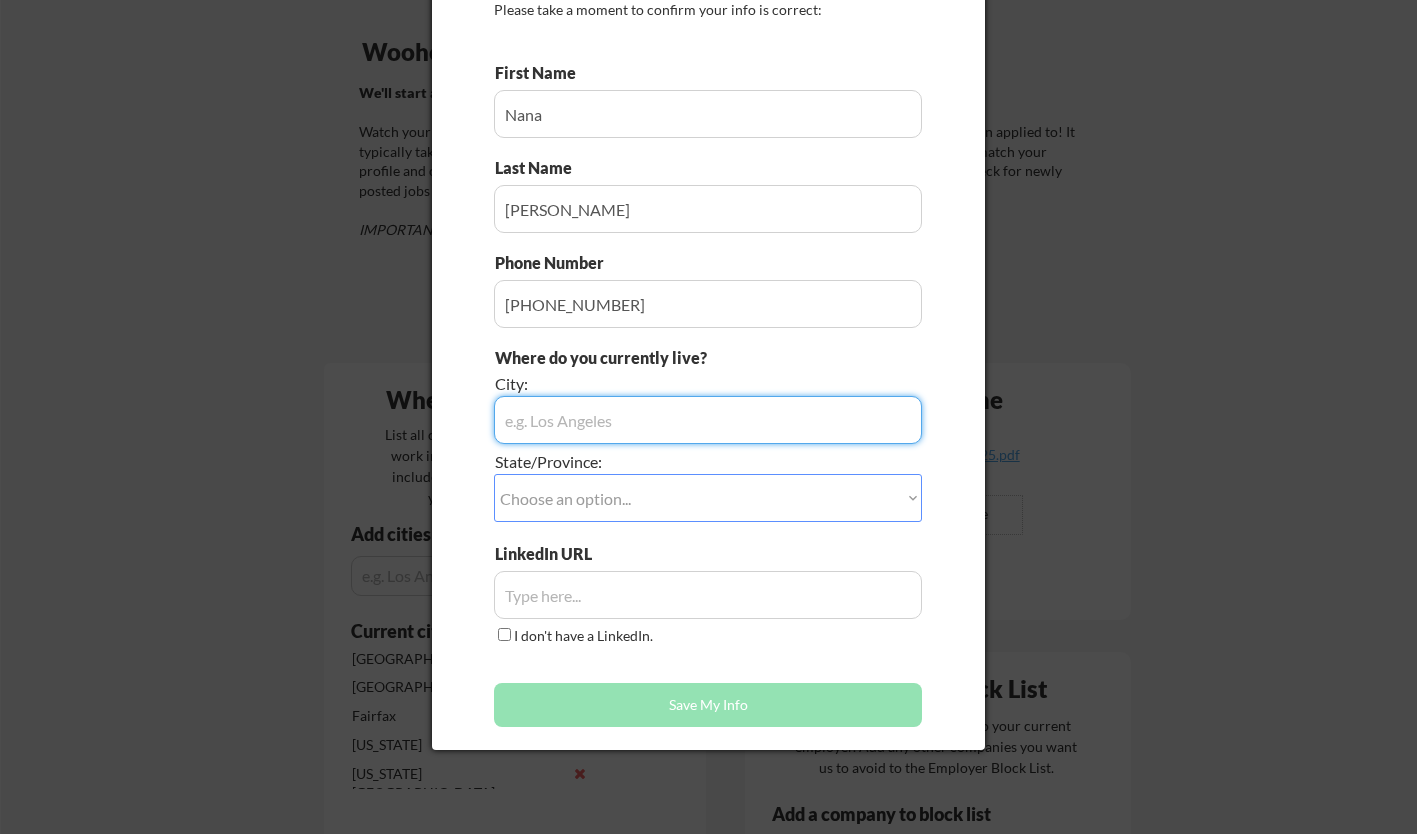 click at bounding box center [708, 420] 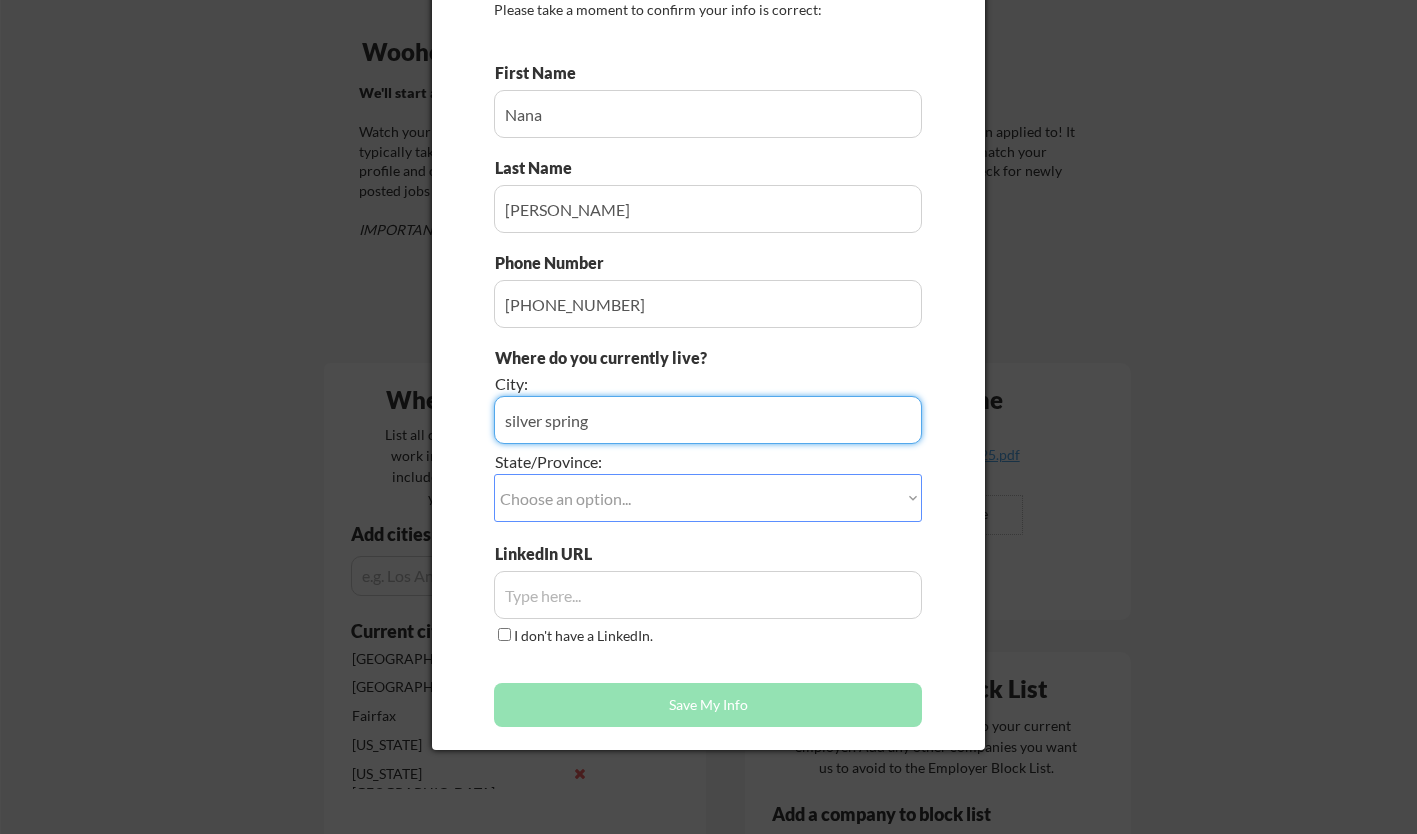 type on "silver spring" 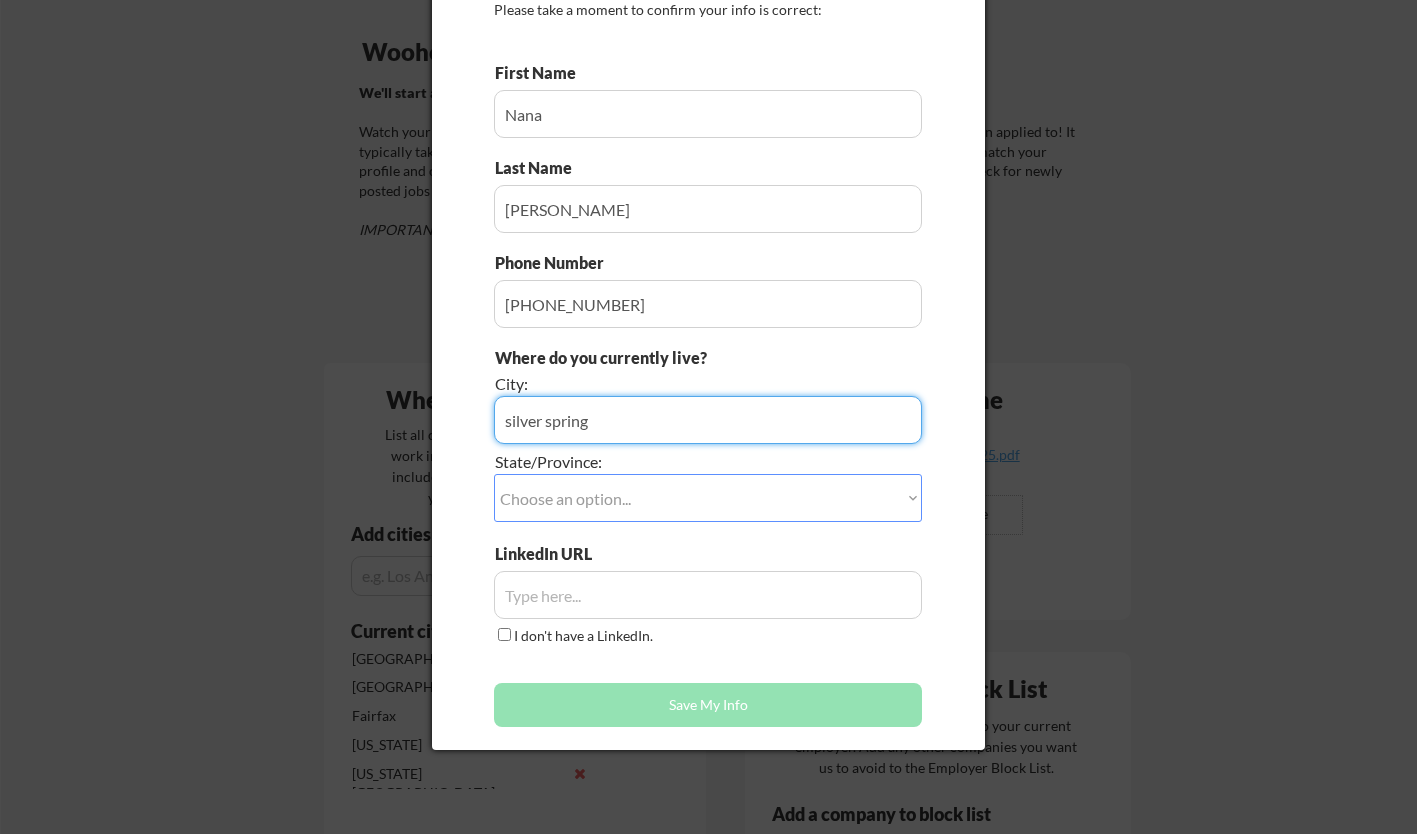 click on "Choose an option... Other/Not Applicable [US_STATE] [US_STATE] [GEOGRAPHIC_DATA] [US_STATE] [US_STATE] [GEOGRAPHIC_DATA] [US_STATE] [US_STATE] [US_STATE] [US_STATE] [GEOGRAPHIC_DATA][US_STATE][GEOGRAPHIC_DATA] [US_STATE] [US_STATE] [US_STATE] [US_STATE] [US_STATE] [US_STATE] [US_STATE] [US_STATE] [US_STATE] [GEOGRAPHIC_DATA] [US_STATE] [US_STATE] [GEOGRAPHIC_DATA] [US_STATE] [US_STATE] [US_STATE] [US_STATE] [US_STATE] [US_STATE] [US_STATE] [US_STATE] [US_STATE] [GEOGRAPHIC_DATA] [US_STATE] [US_STATE] [US_STATE] [US_STATE] [GEOGRAPHIC_DATA] [US_STATE] [US_STATE] [GEOGRAPHIC_DATA] [GEOGRAPHIC_DATA] [GEOGRAPHIC_DATA] [US_STATE] [US_STATE] [GEOGRAPHIC_DATA] [US_STATE] [US_STATE] [PERSON_NAME][GEOGRAPHIC_DATA] [GEOGRAPHIC_DATA] [US_STATE] [GEOGRAPHIC_DATA] [US_STATE] [US_STATE] [US_STATE] [US_STATE] [US_STATE] [US_STATE] [US_STATE][PERSON_NAME][US_STATE] [US_STATE][PERSON_NAME] [US_STATE] [US_STATE] [GEOGRAPHIC_DATA]" at bounding box center (708, 498) 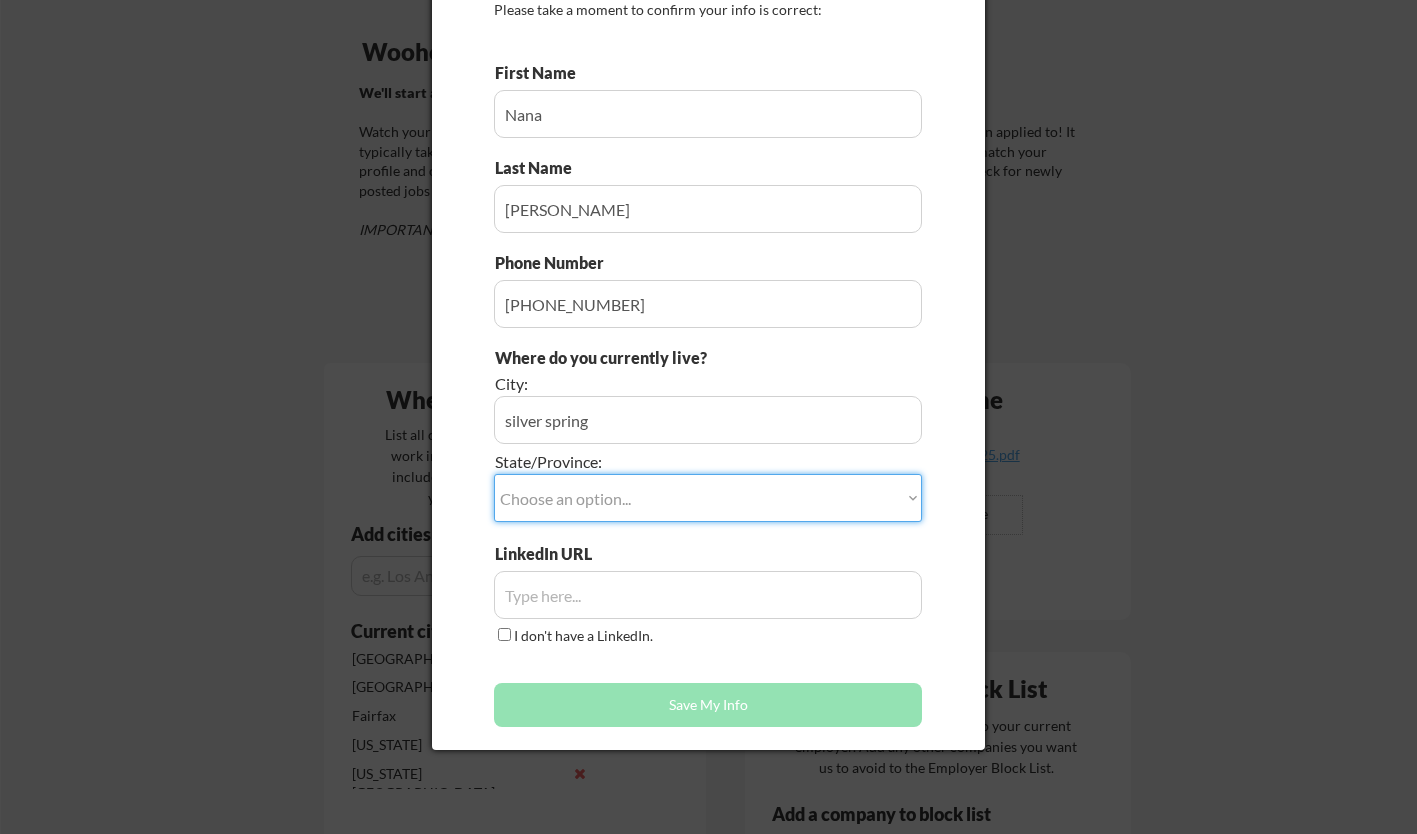 select on ""[US_STATE]"" 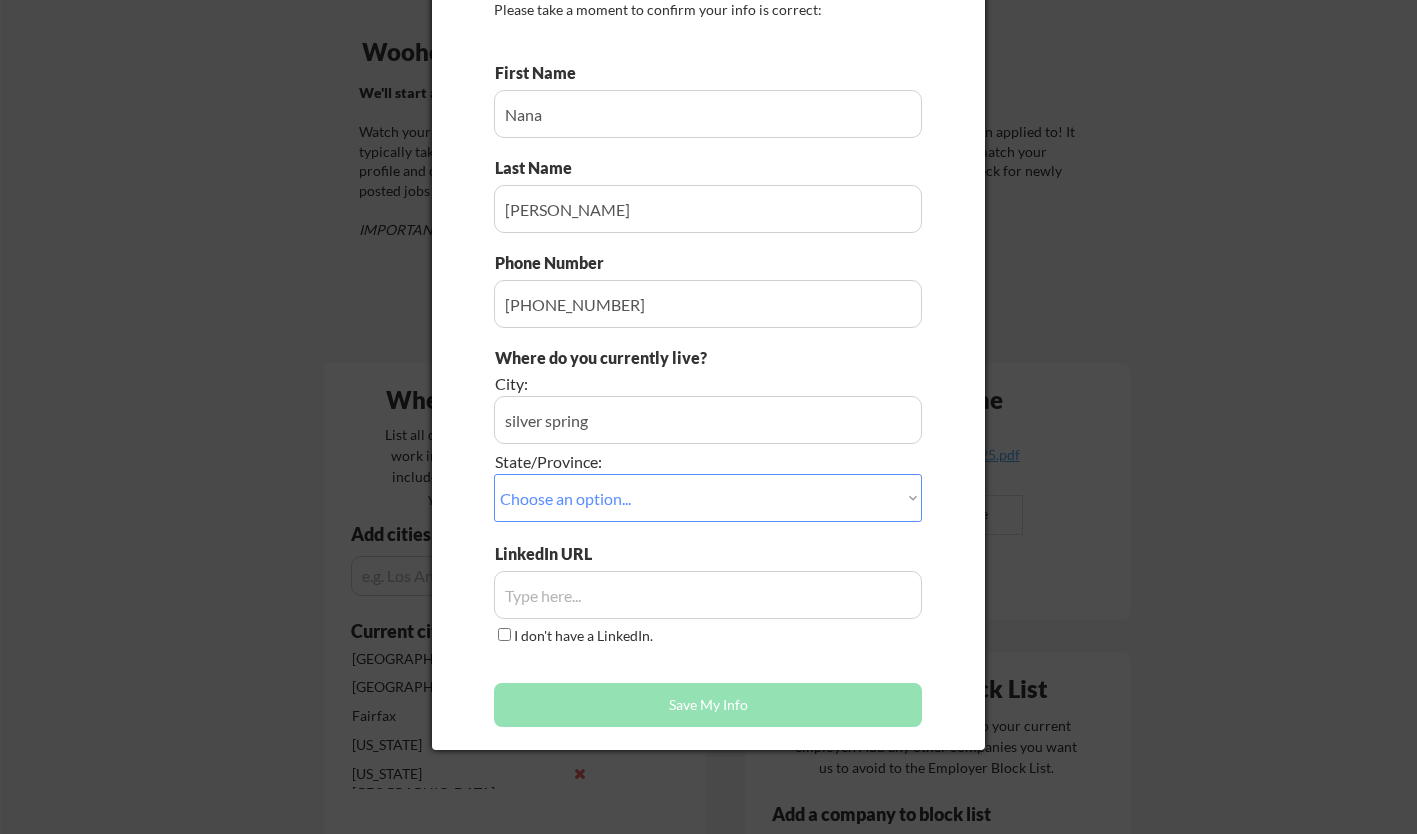 click on "I don't have a LinkedIn." at bounding box center (583, 635) 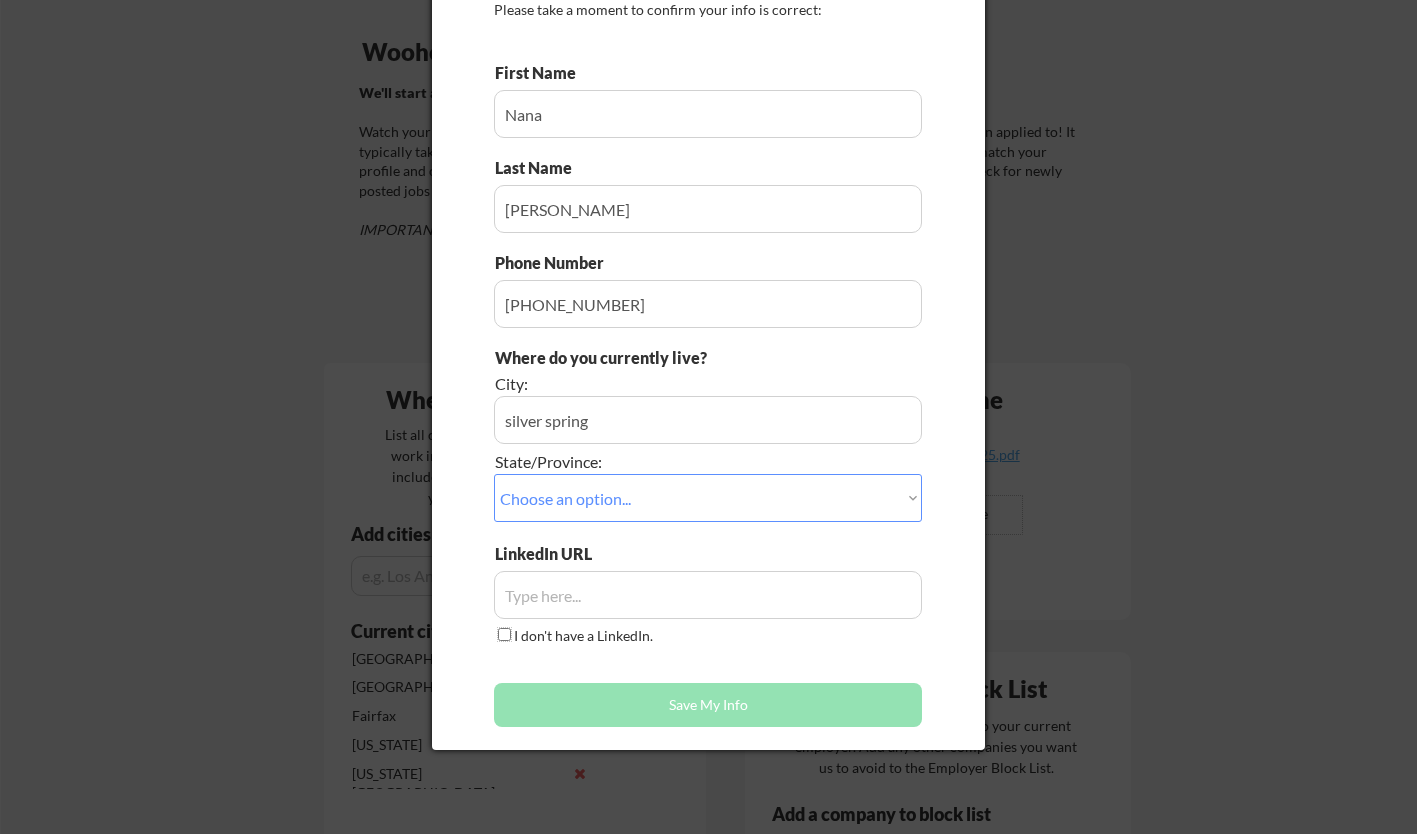 click on "I don't have a LinkedIn." at bounding box center [504, 634] 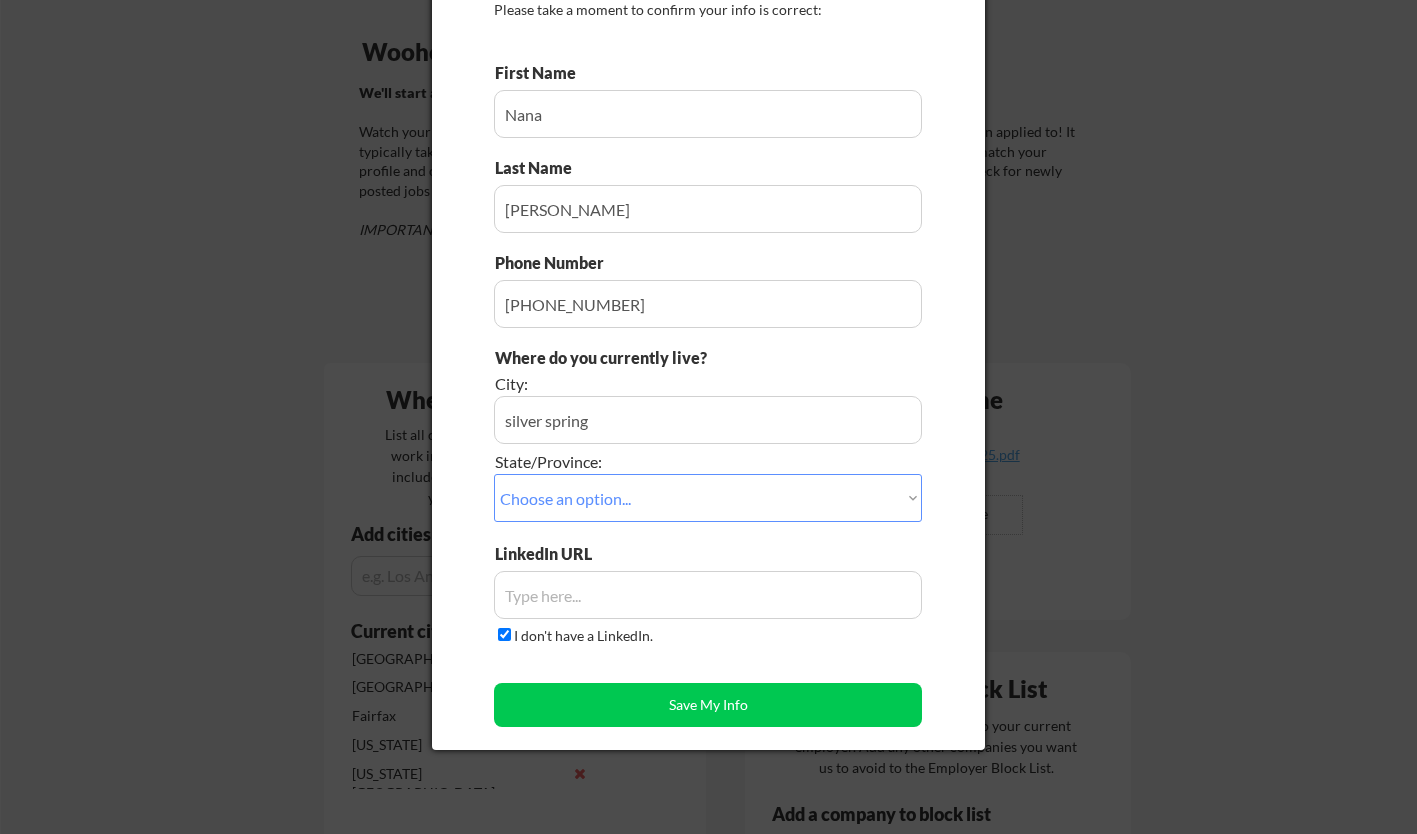 click on "Save My Info" at bounding box center (708, 705) 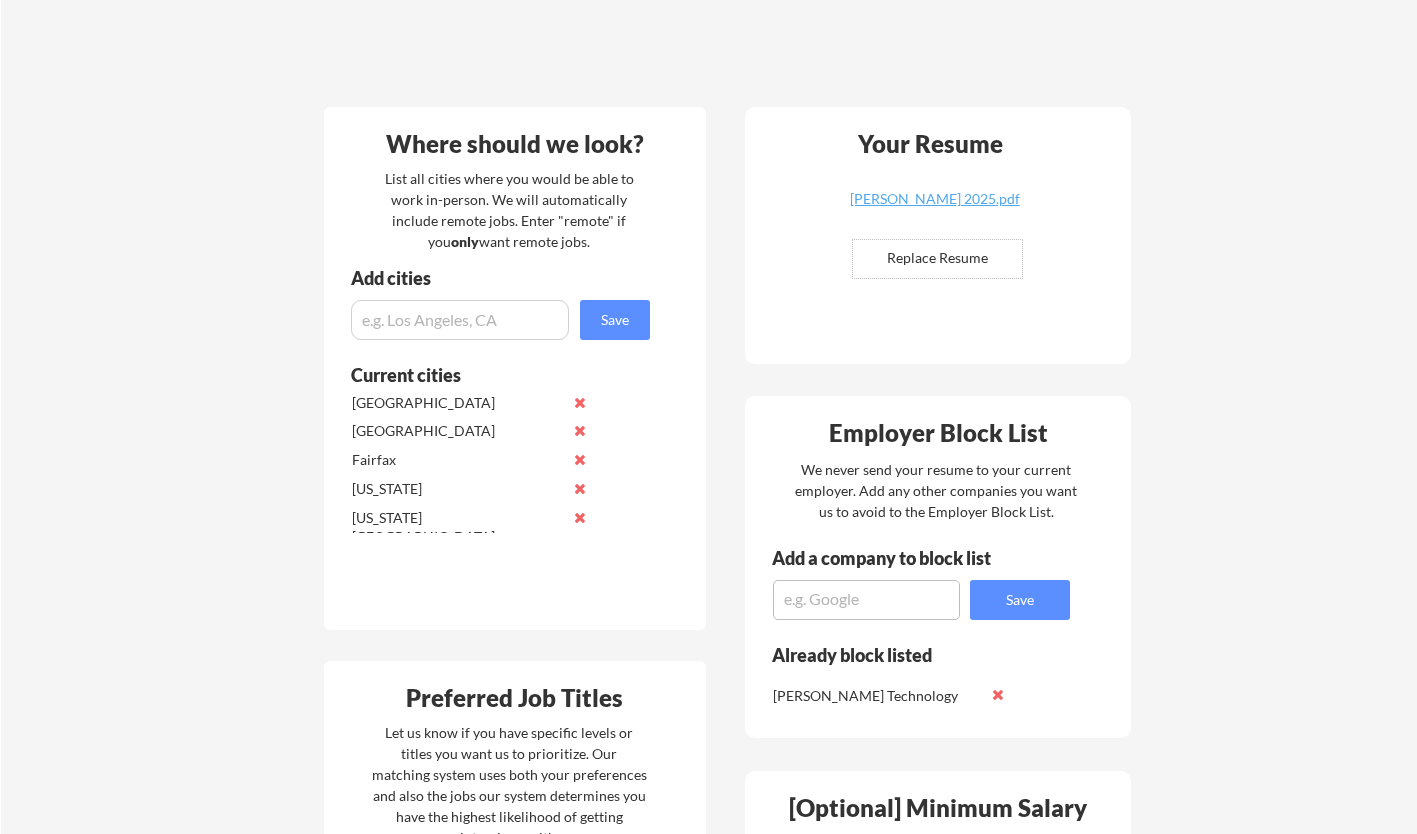 scroll, scrollTop: 400, scrollLeft: 0, axis: vertical 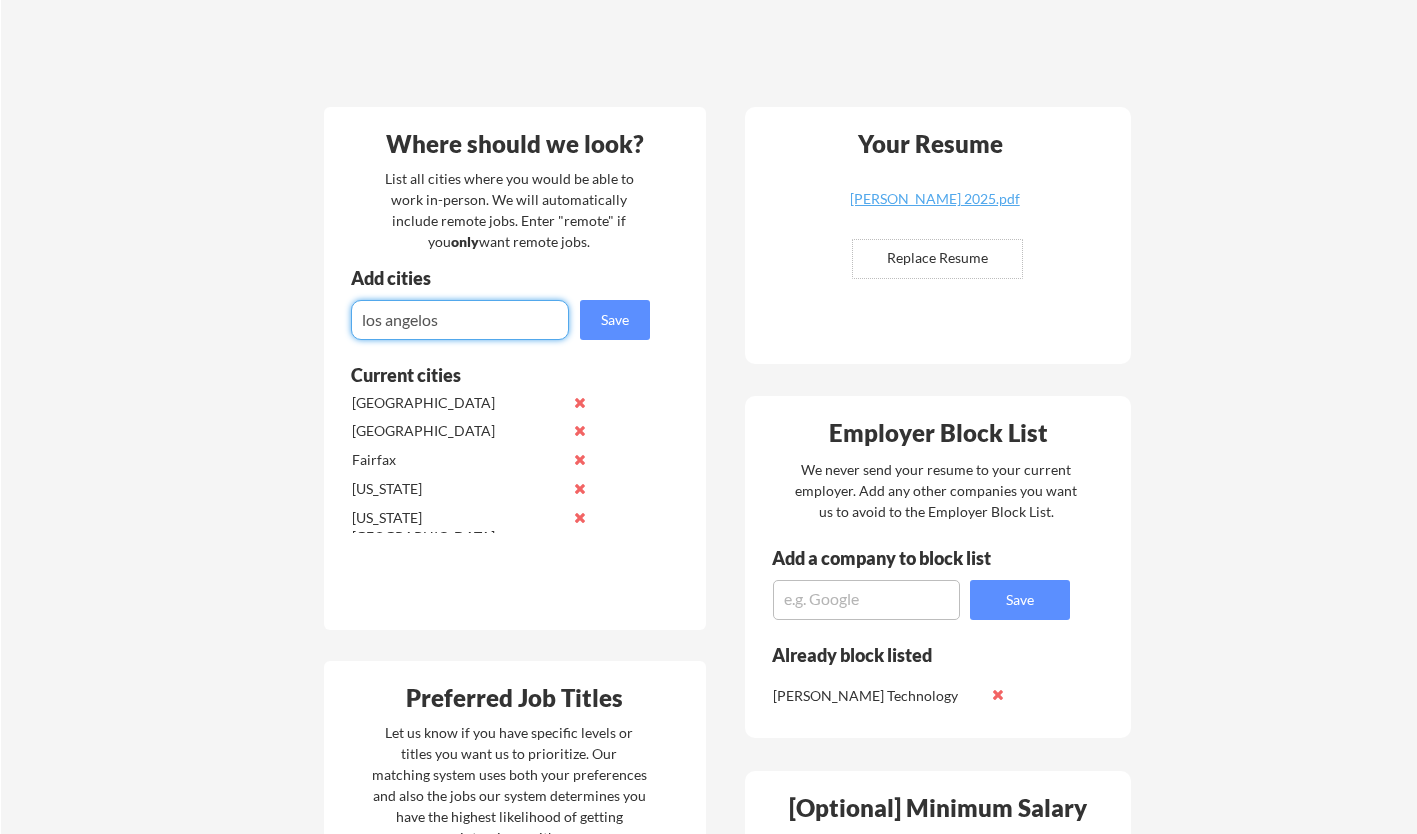 type on "los angelos" 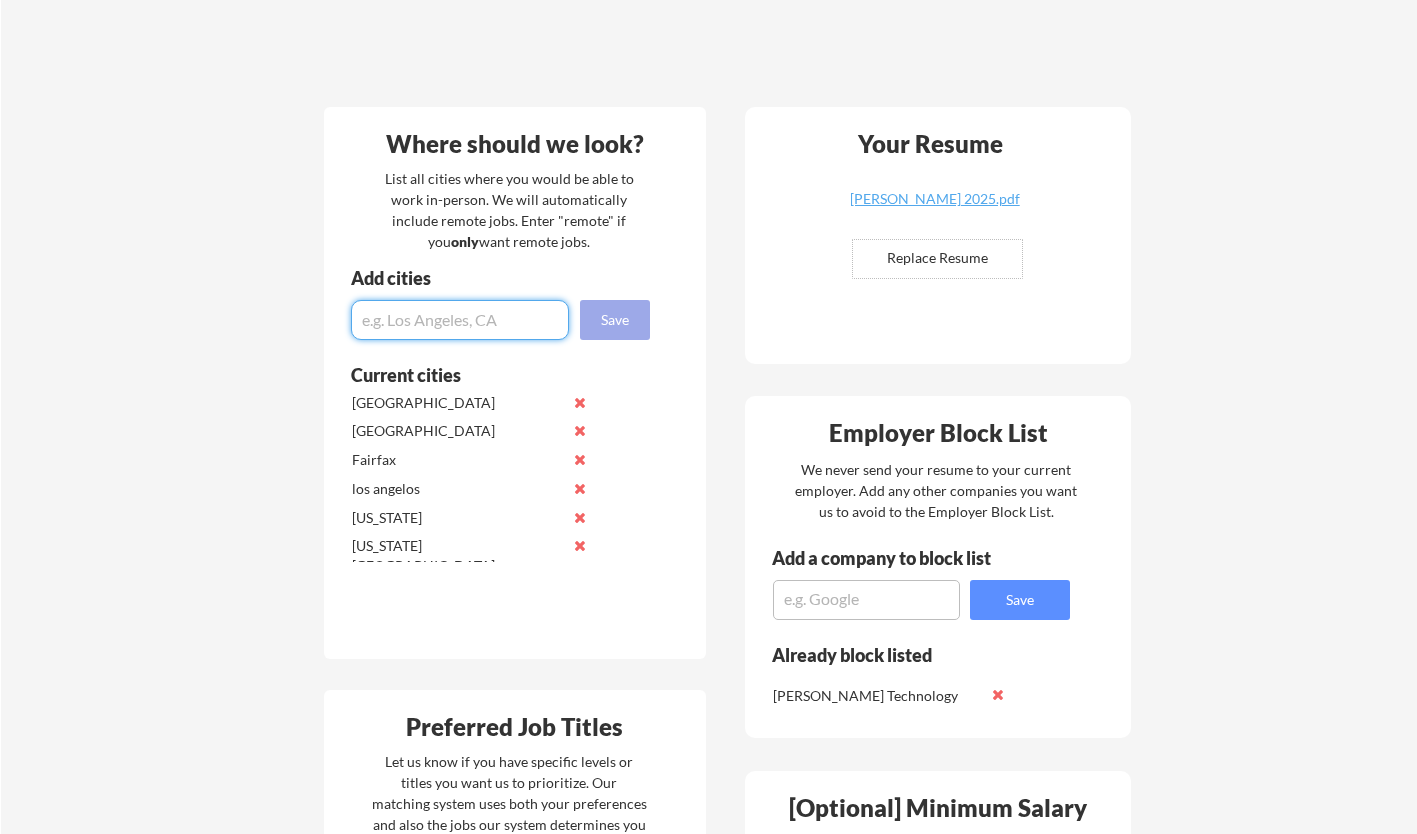 click at bounding box center [580, 488] 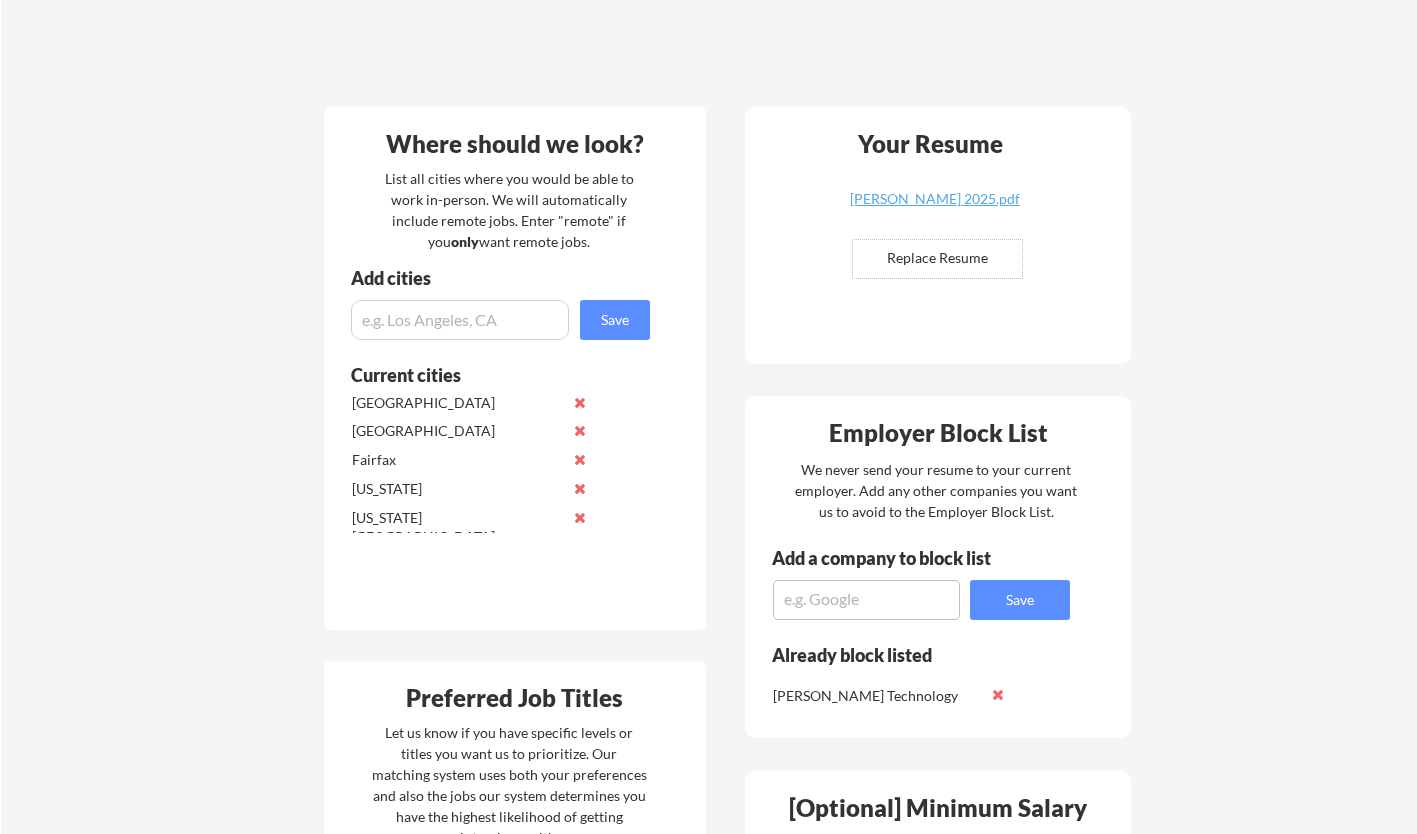 click at bounding box center (460, 320) 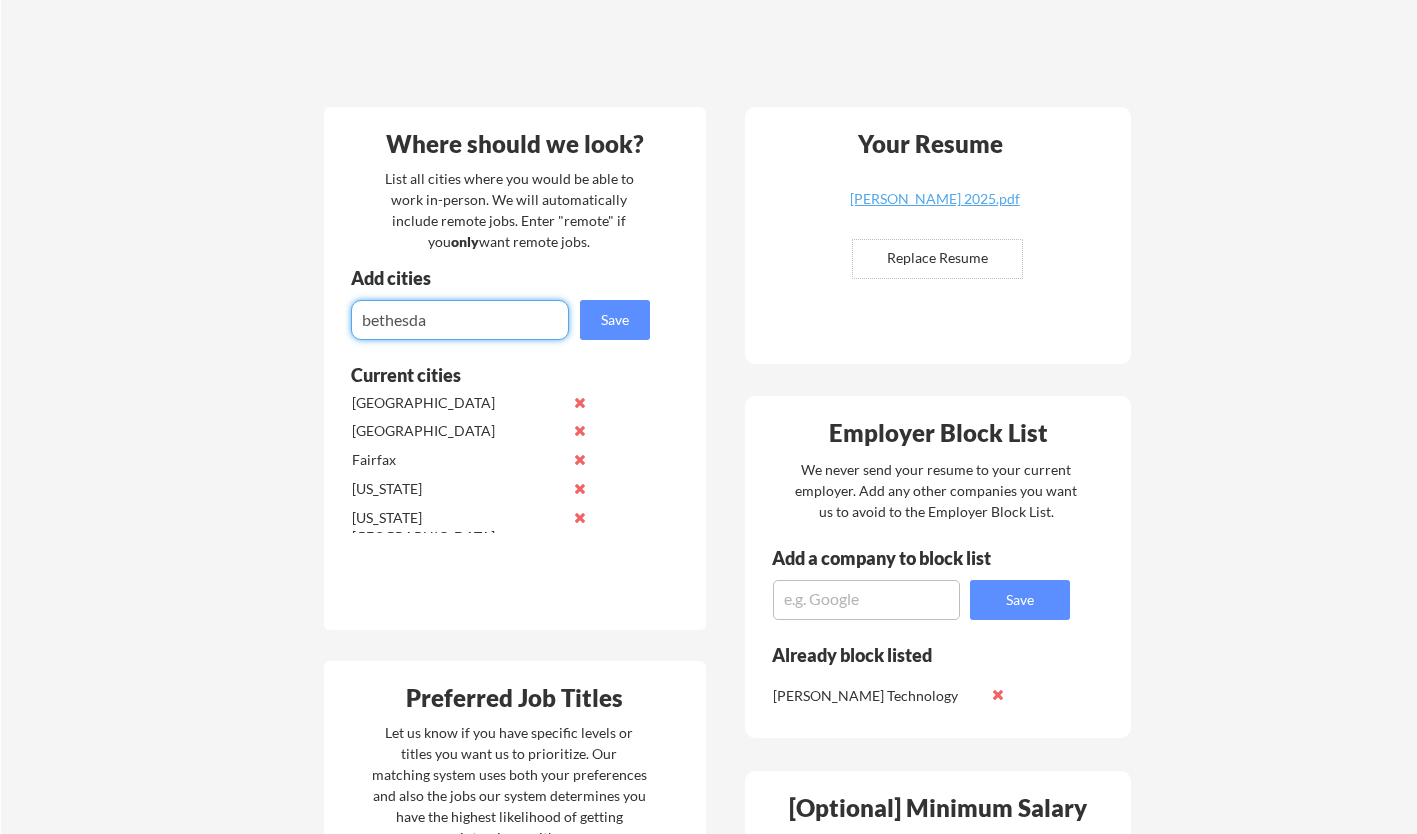 type on "bethesda" 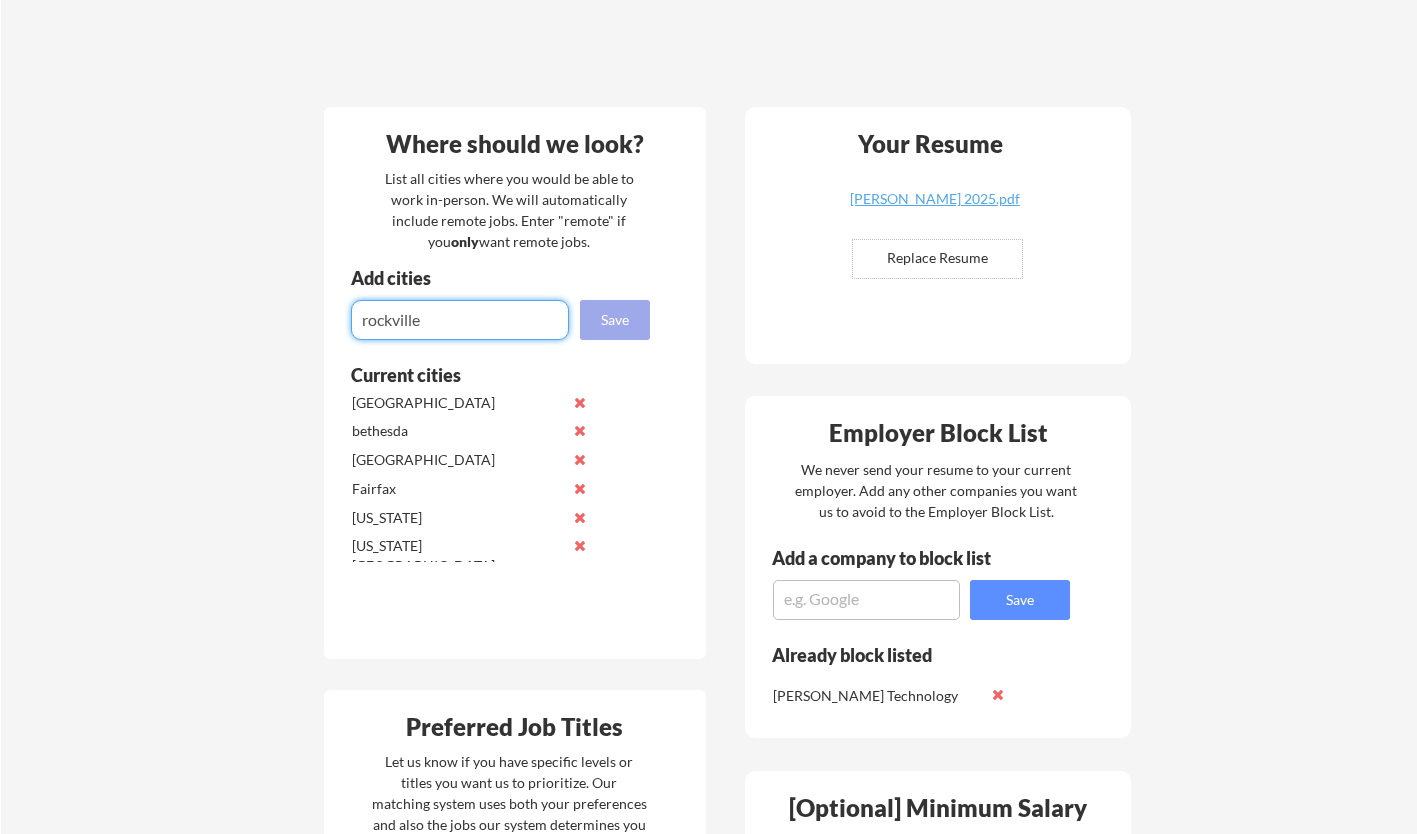 type on "rockville" 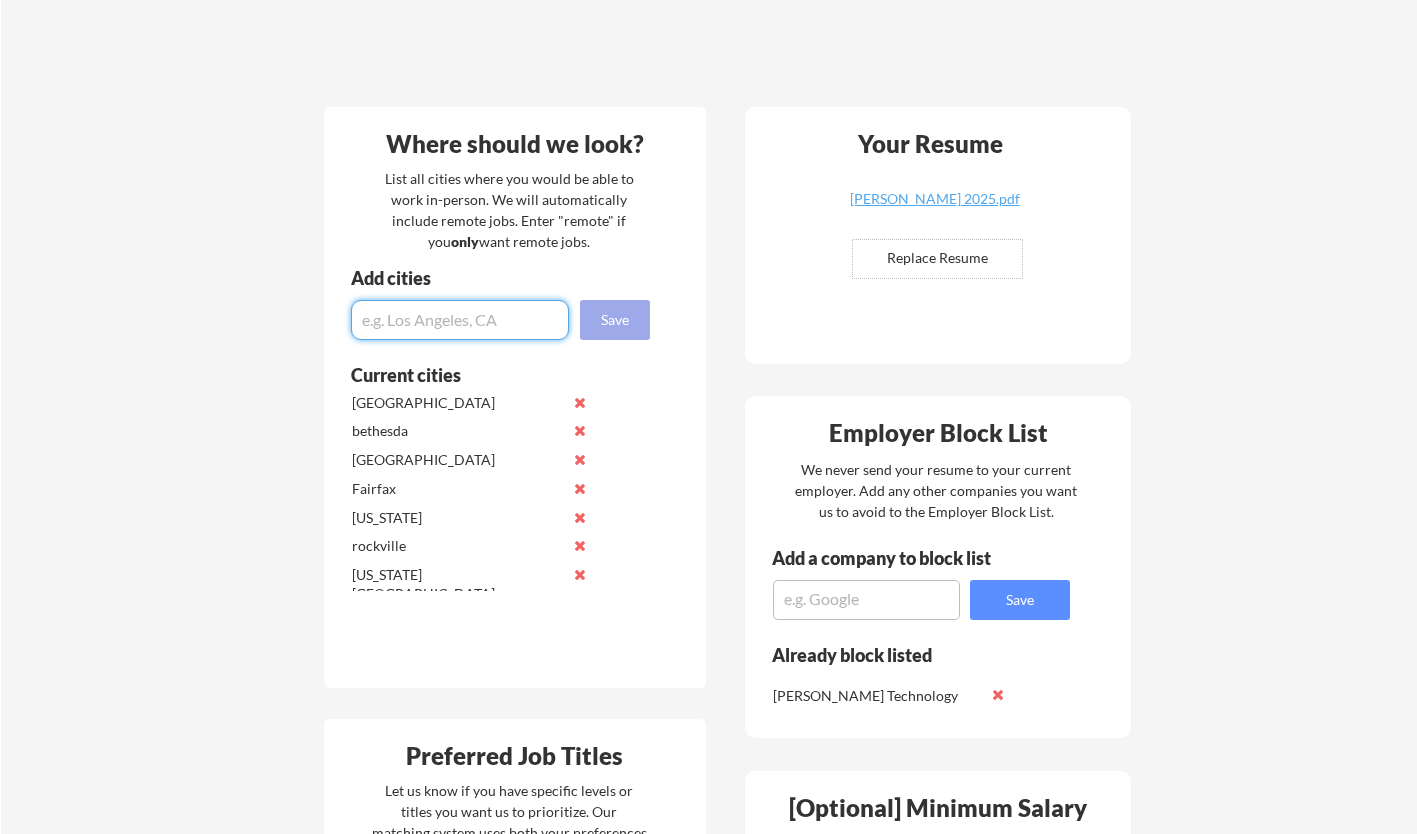 click at bounding box center (460, 320) 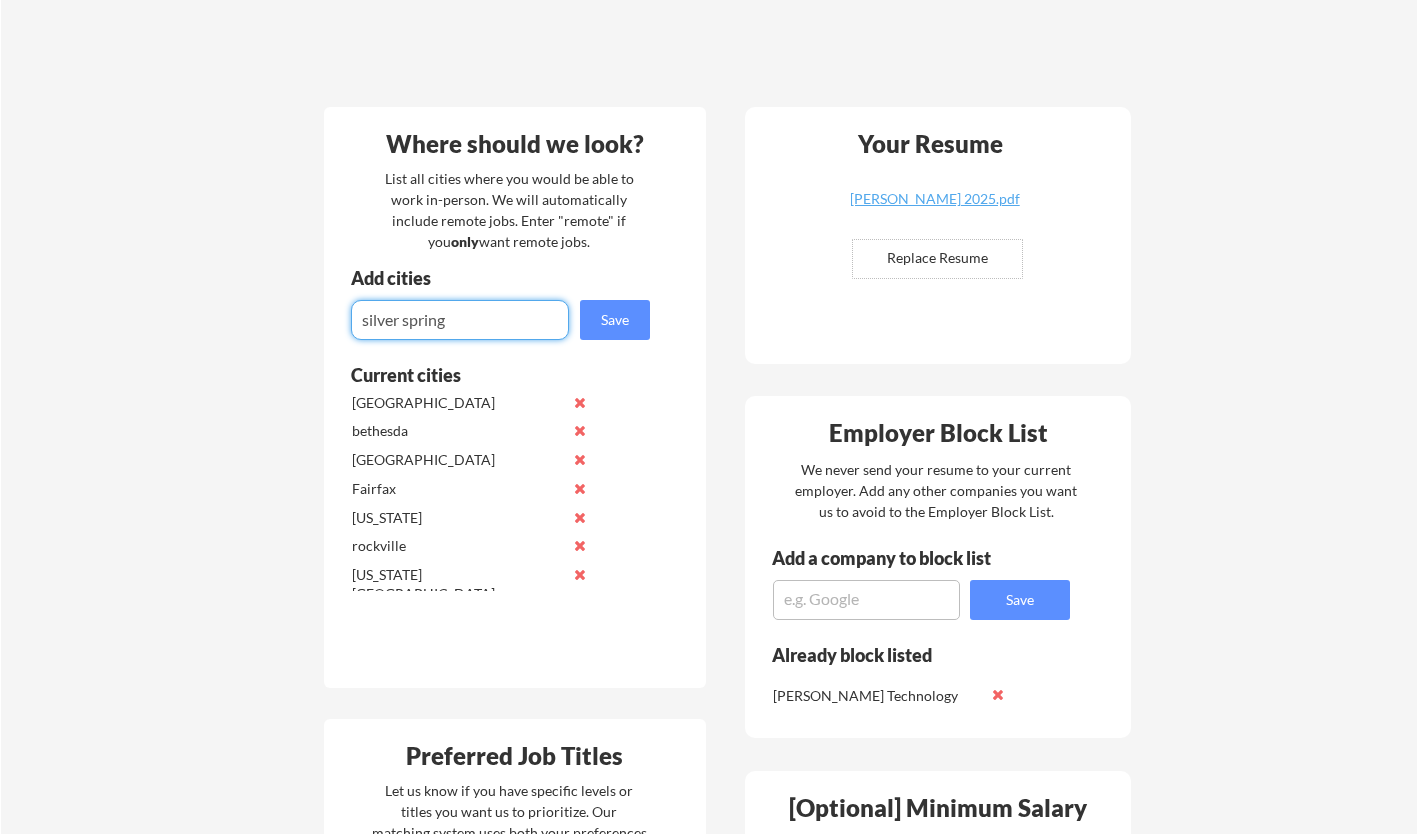 type on "silver spring" 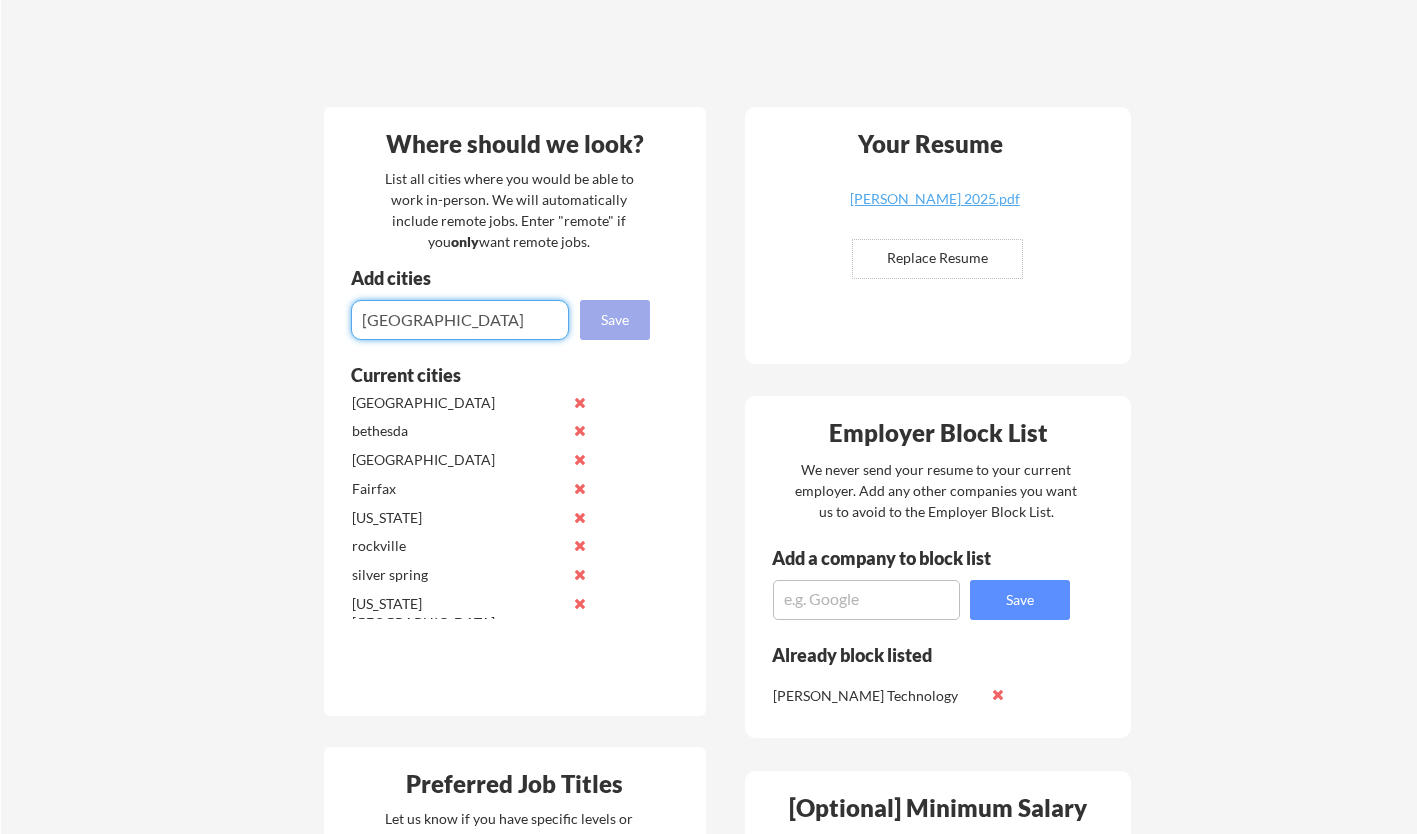 type on "[GEOGRAPHIC_DATA]" 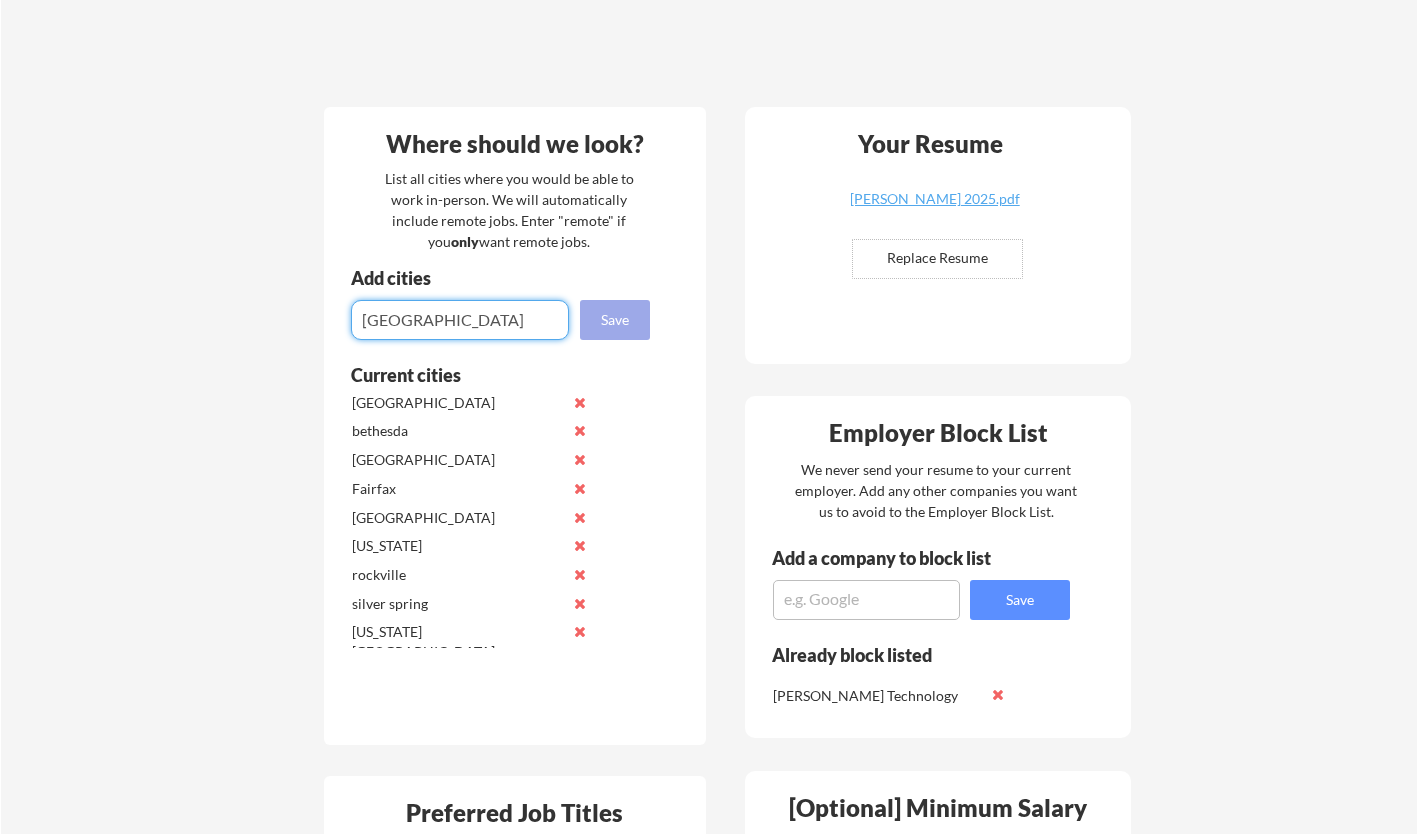 type on "[GEOGRAPHIC_DATA]" 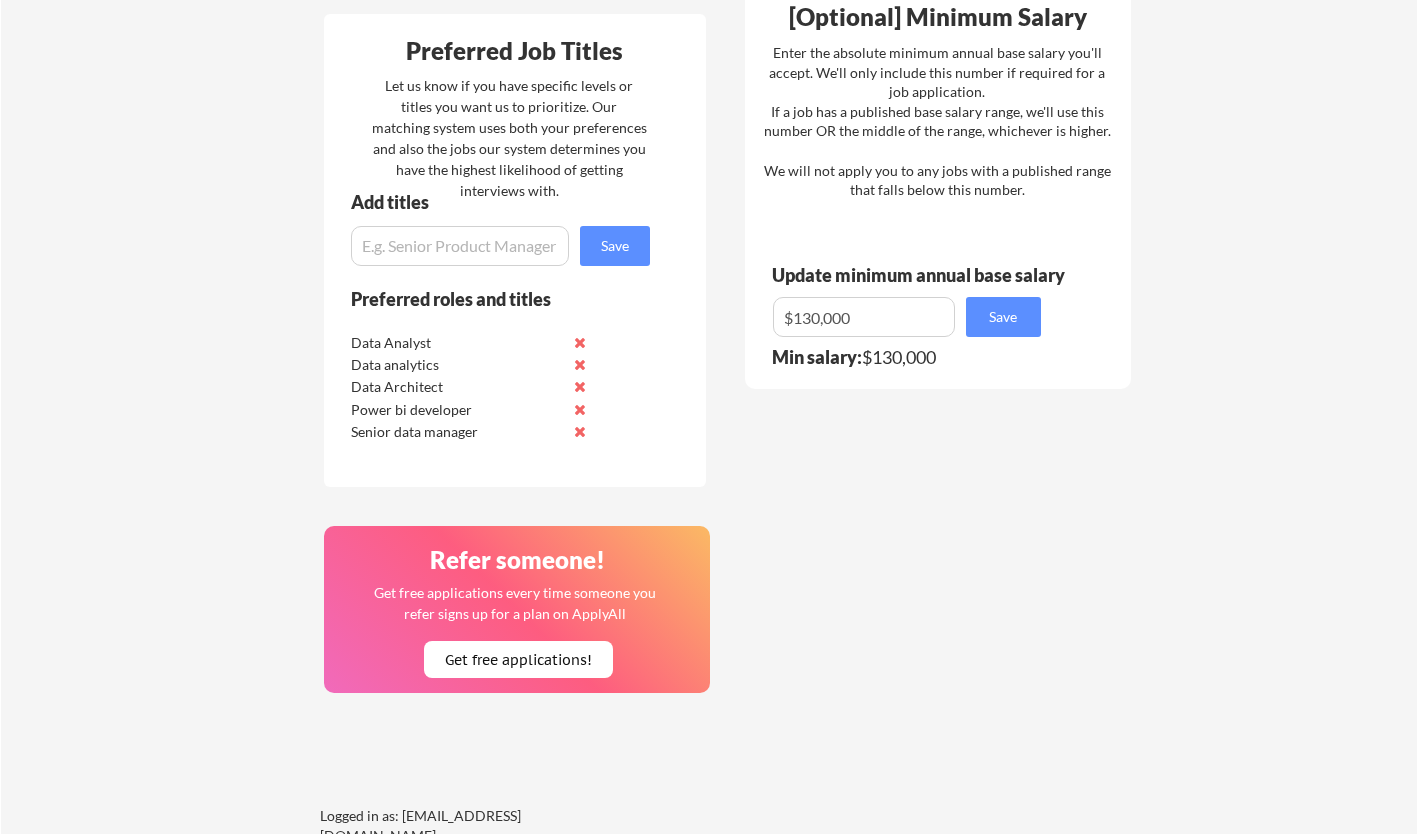scroll, scrollTop: 1190, scrollLeft: 0, axis: vertical 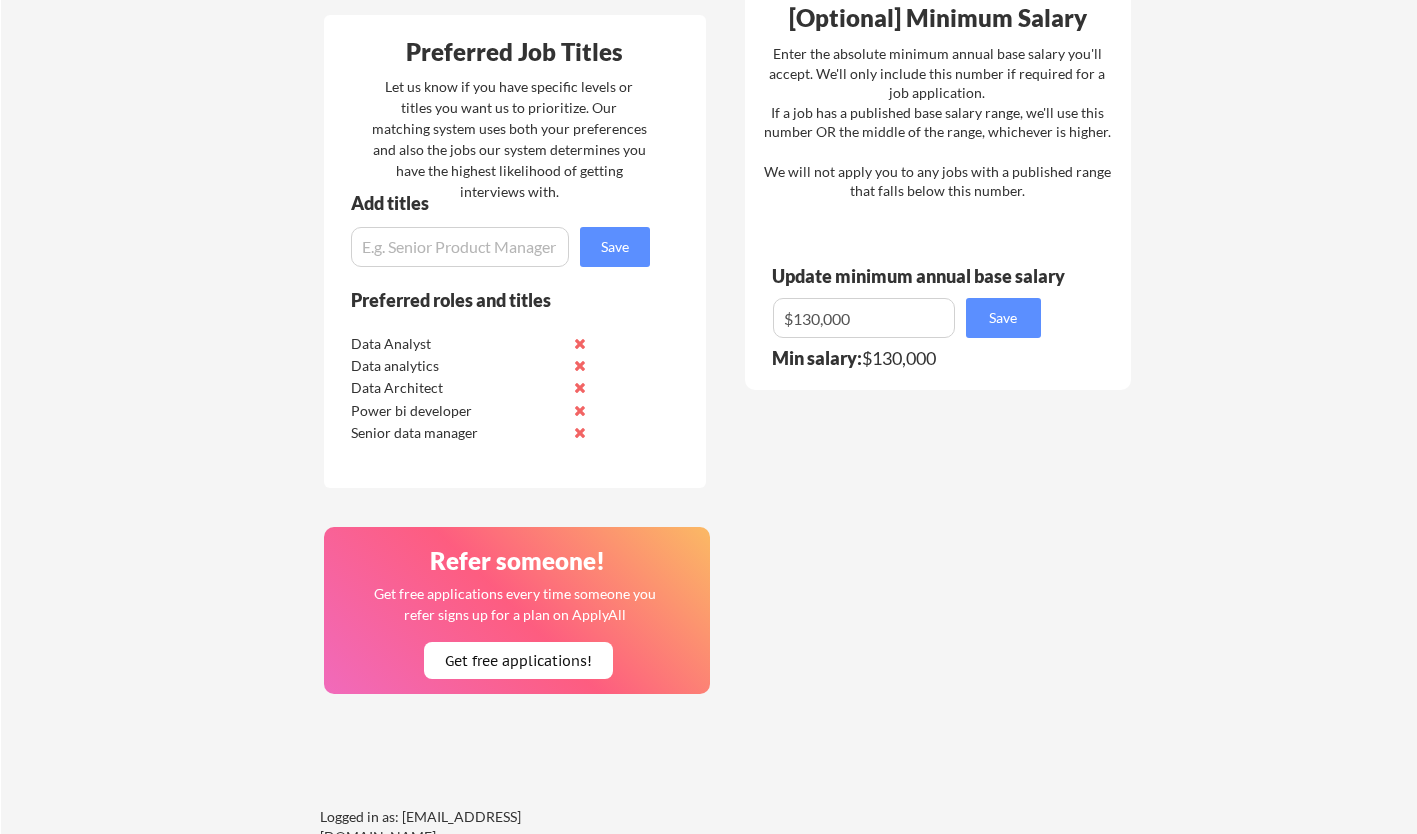 click on "Save" at bounding box center (615, 247) 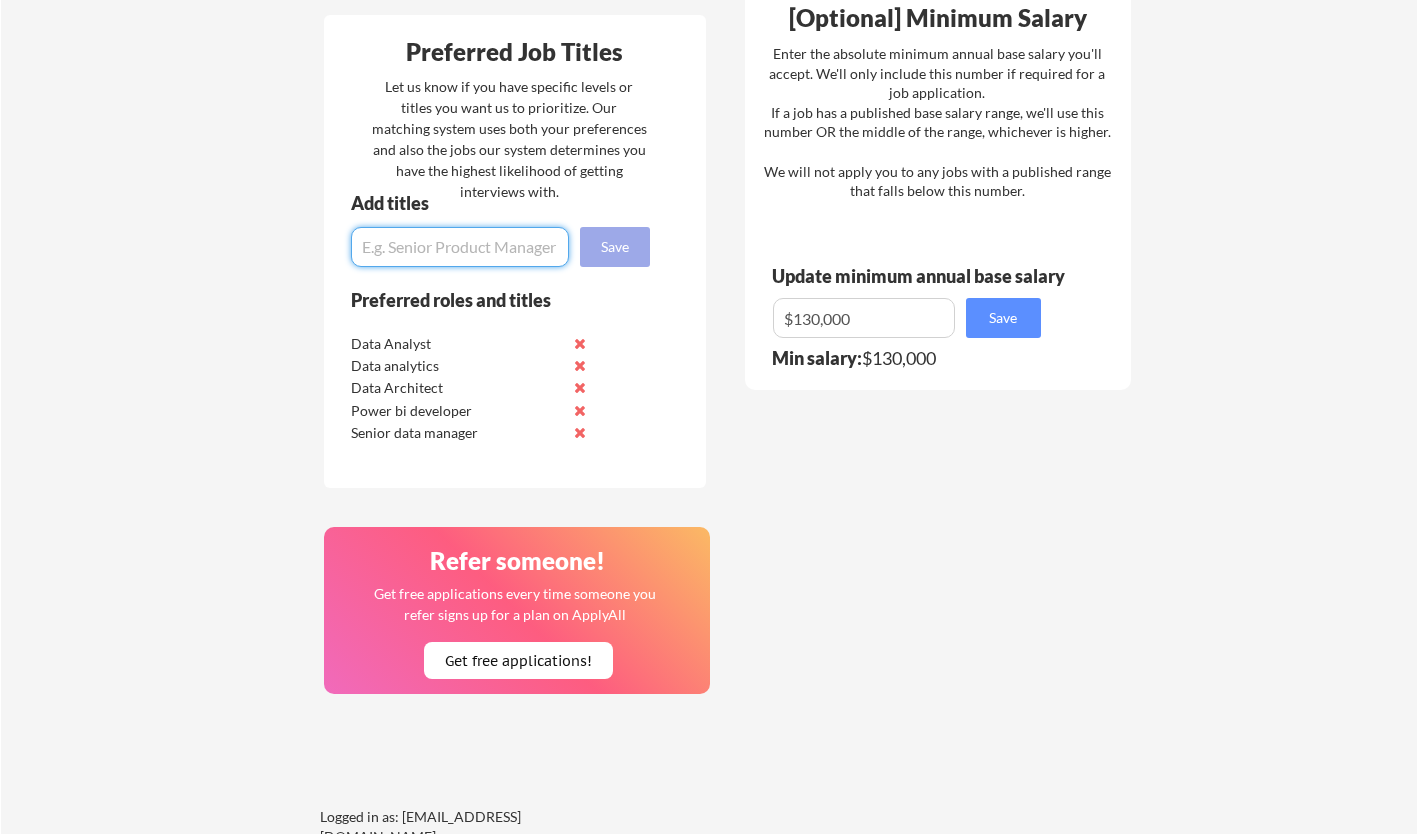 click on "Save" at bounding box center [1003, 318] 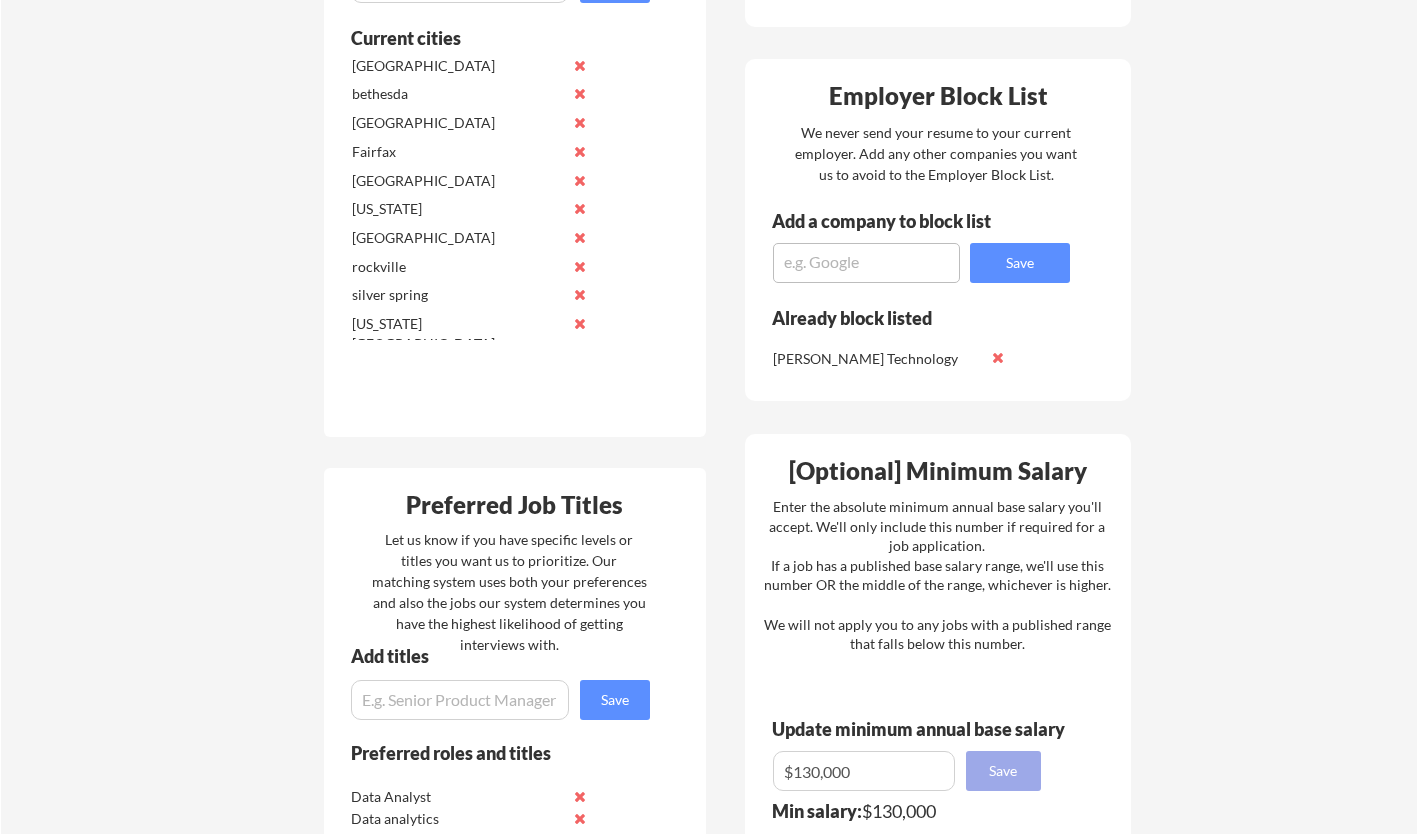 scroll, scrollTop: 735, scrollLeft: 0, axis: vertical 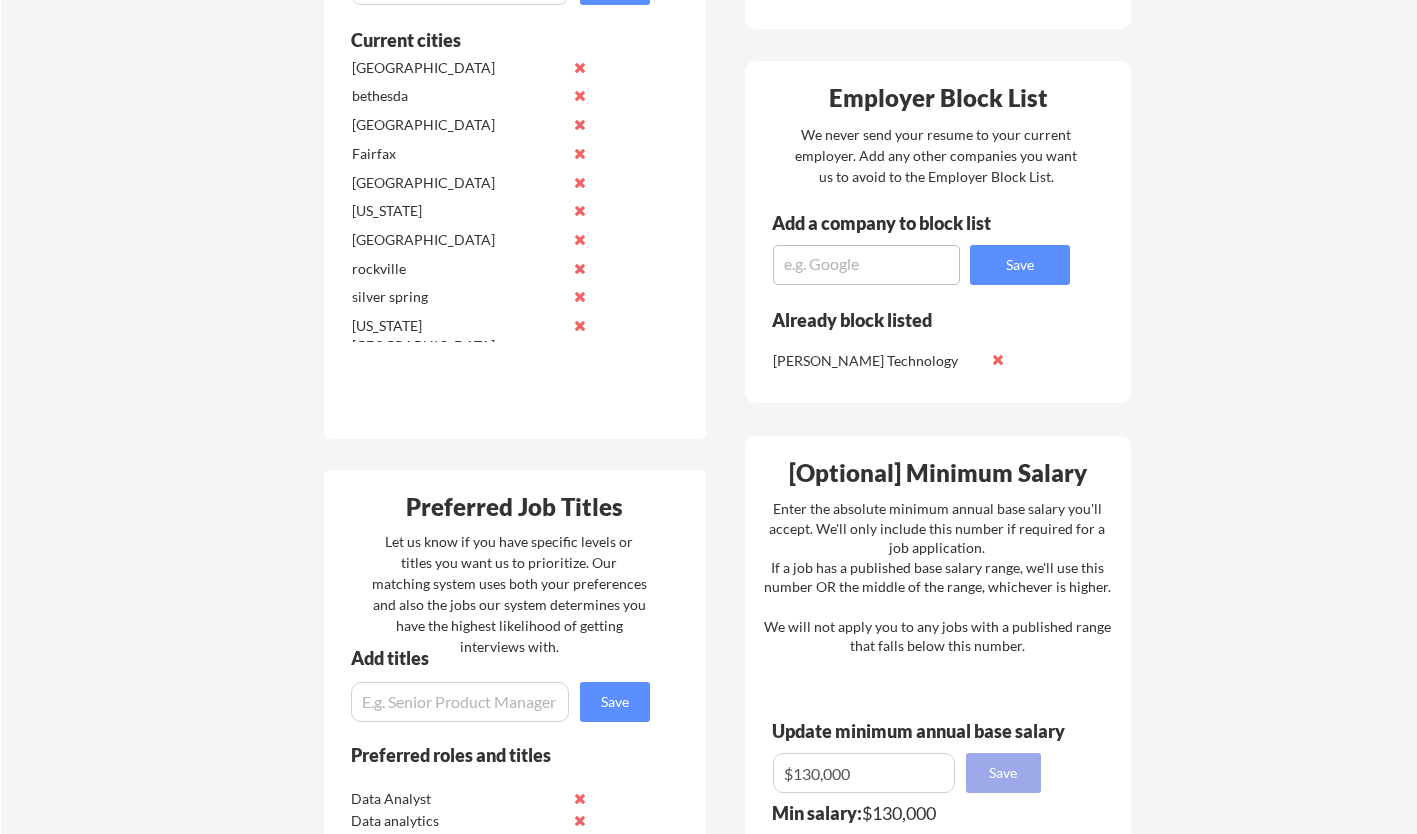 click on "Save" at bounding box center (1020, 265) 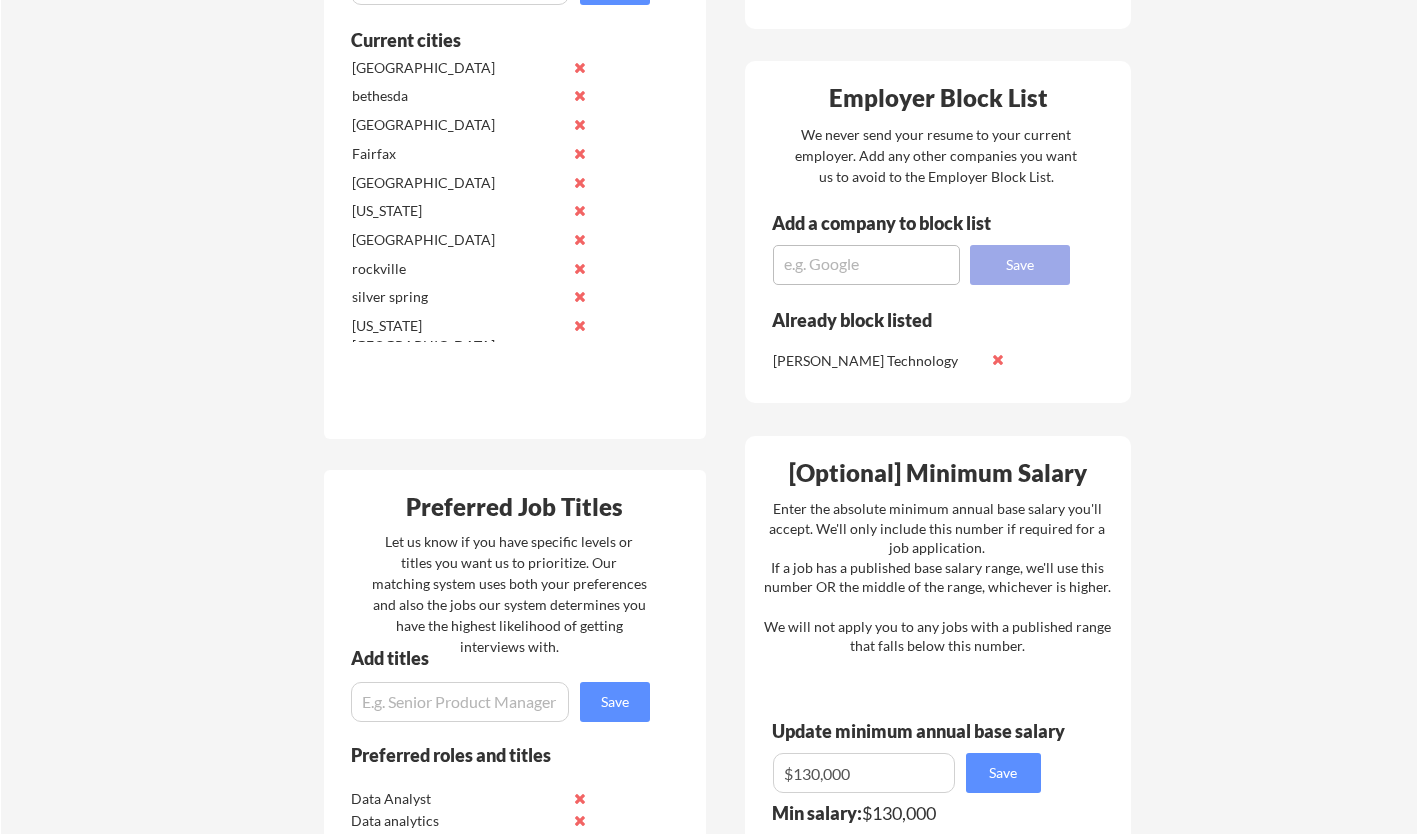 click on "Save" at bounding box center (1020, 265) 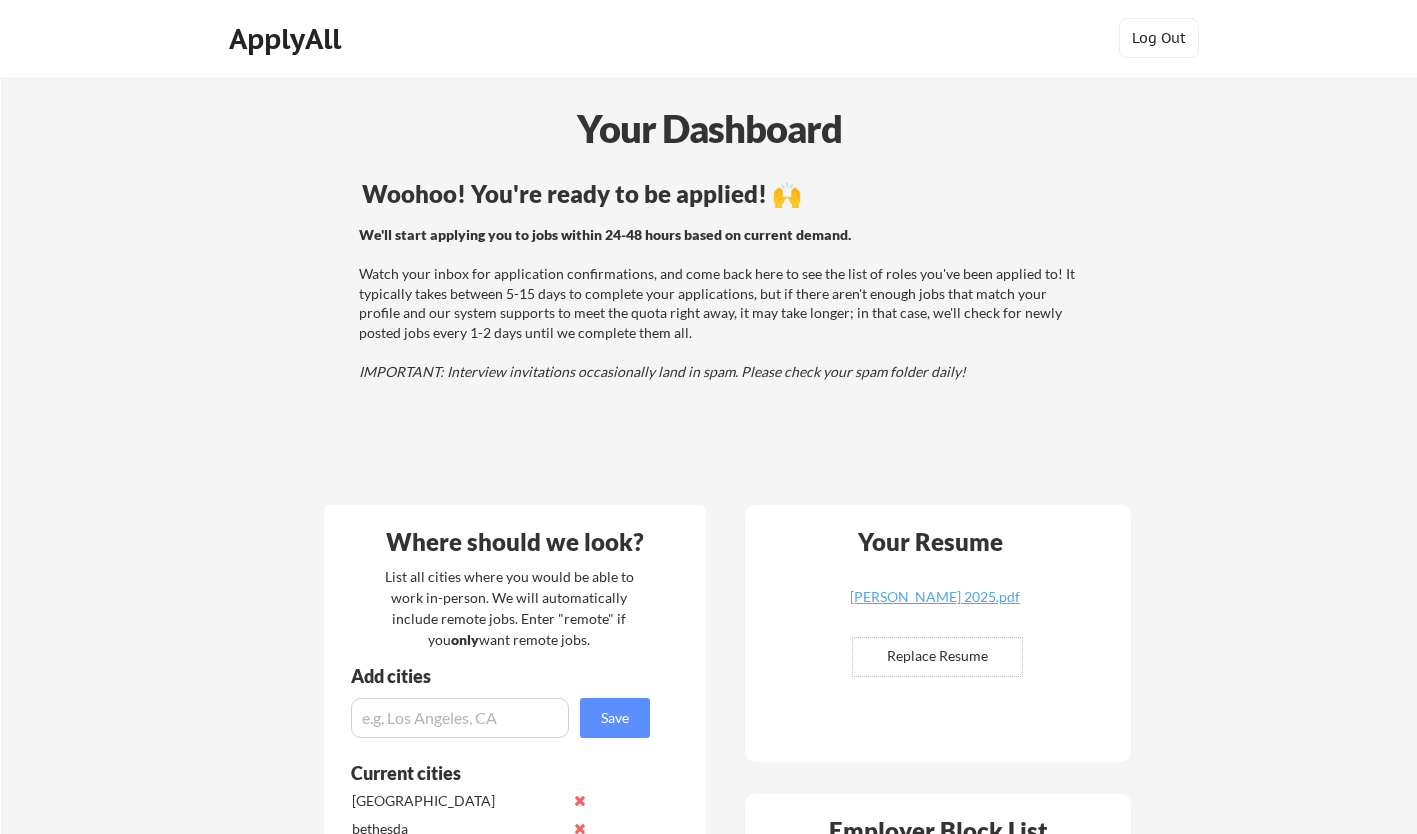 scroll, scrollTop: 0, scrollLeft: 0, axis: both 